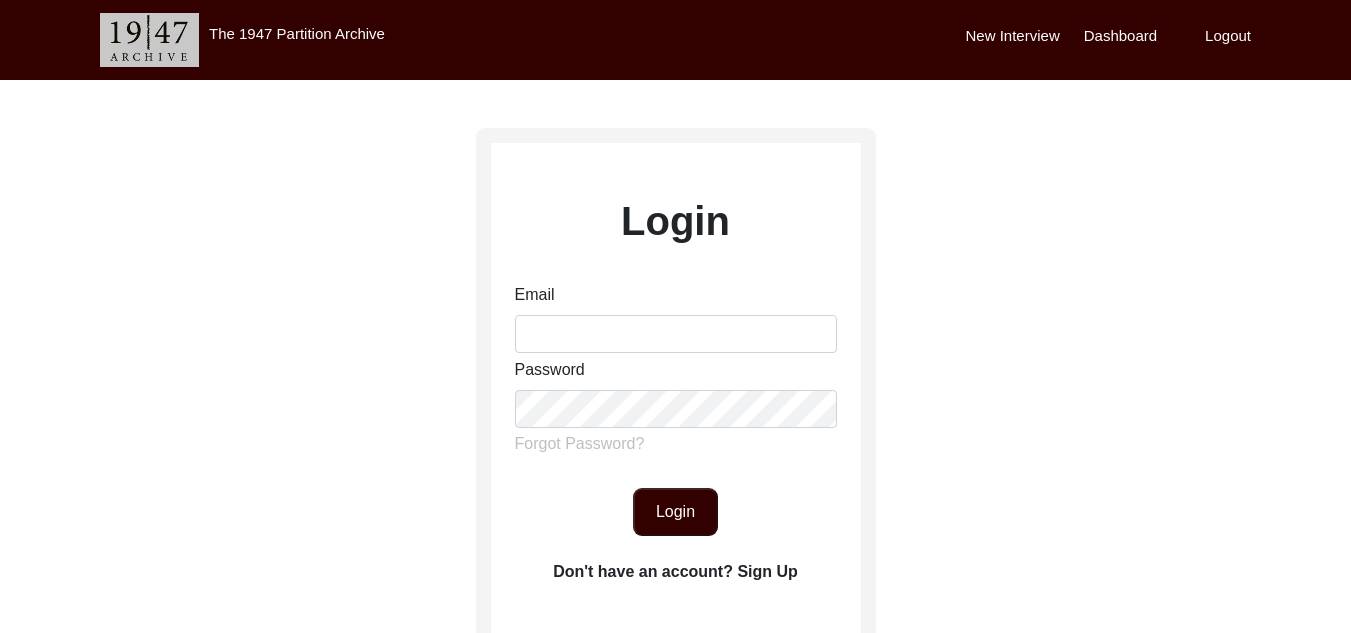 scroll, scrollTop: 0, scrollLeft: 0, axis: both 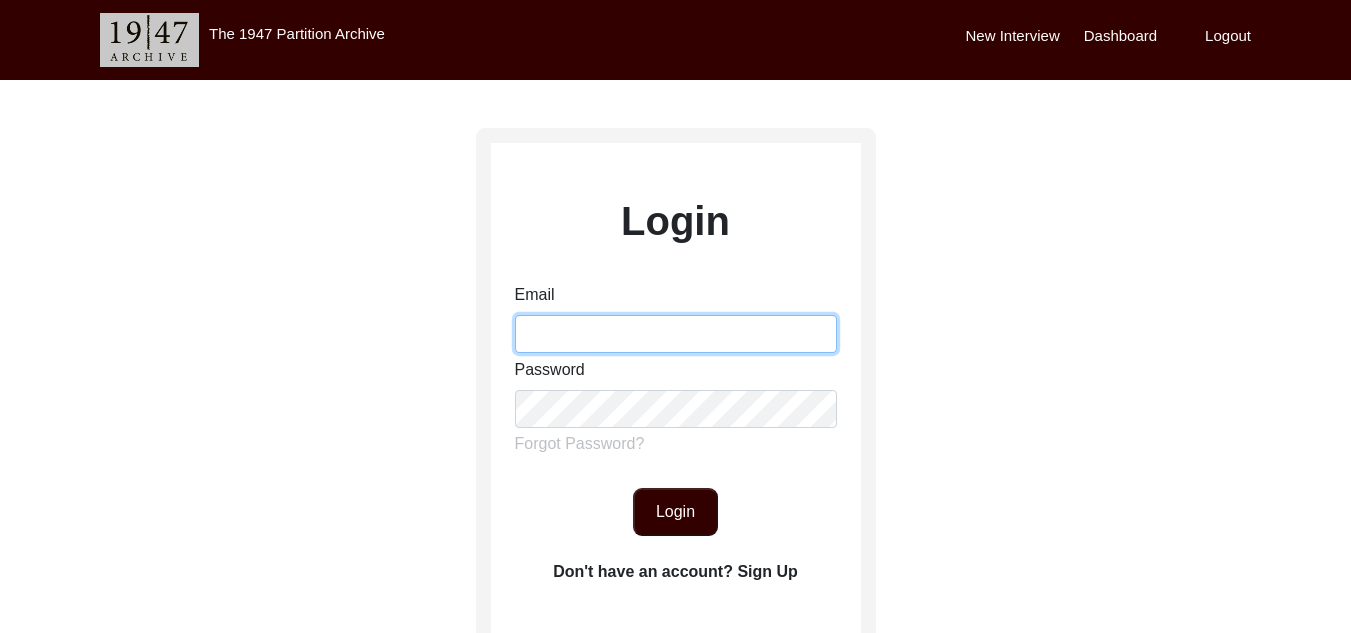 type on "[PERSON_NAME][EMAIL_ADDRESS][PERSON_NAME][DOMAIN_NAME]" 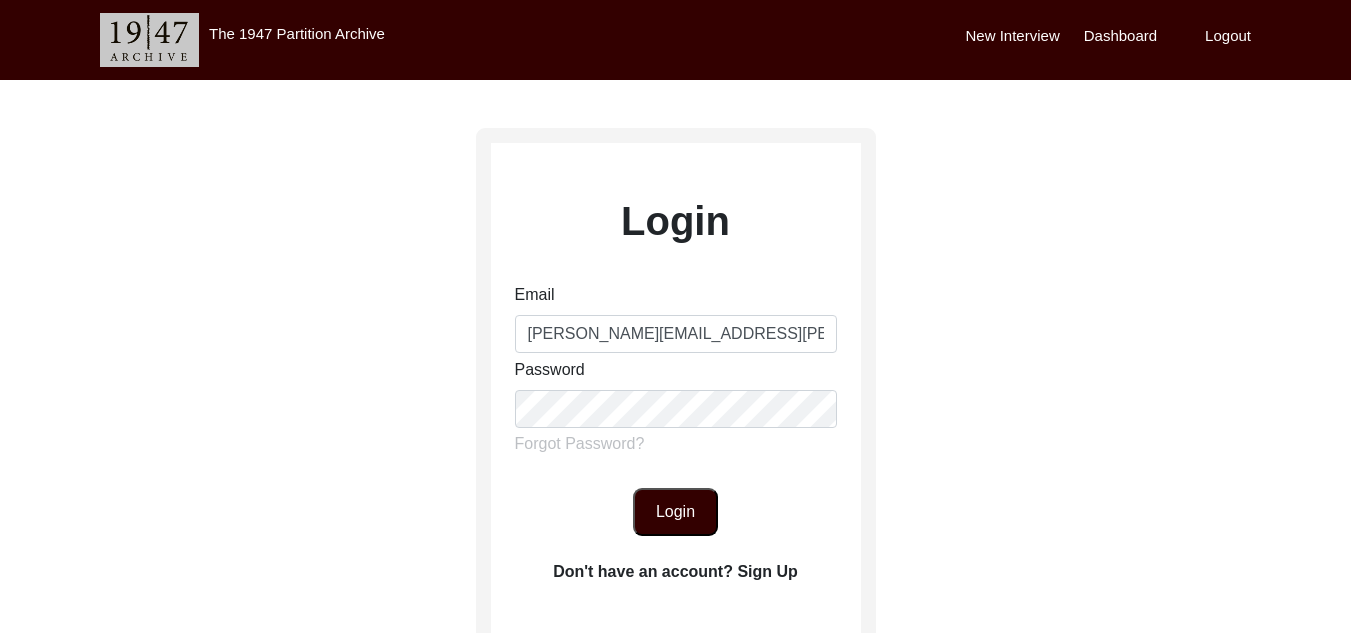 click on "Login" 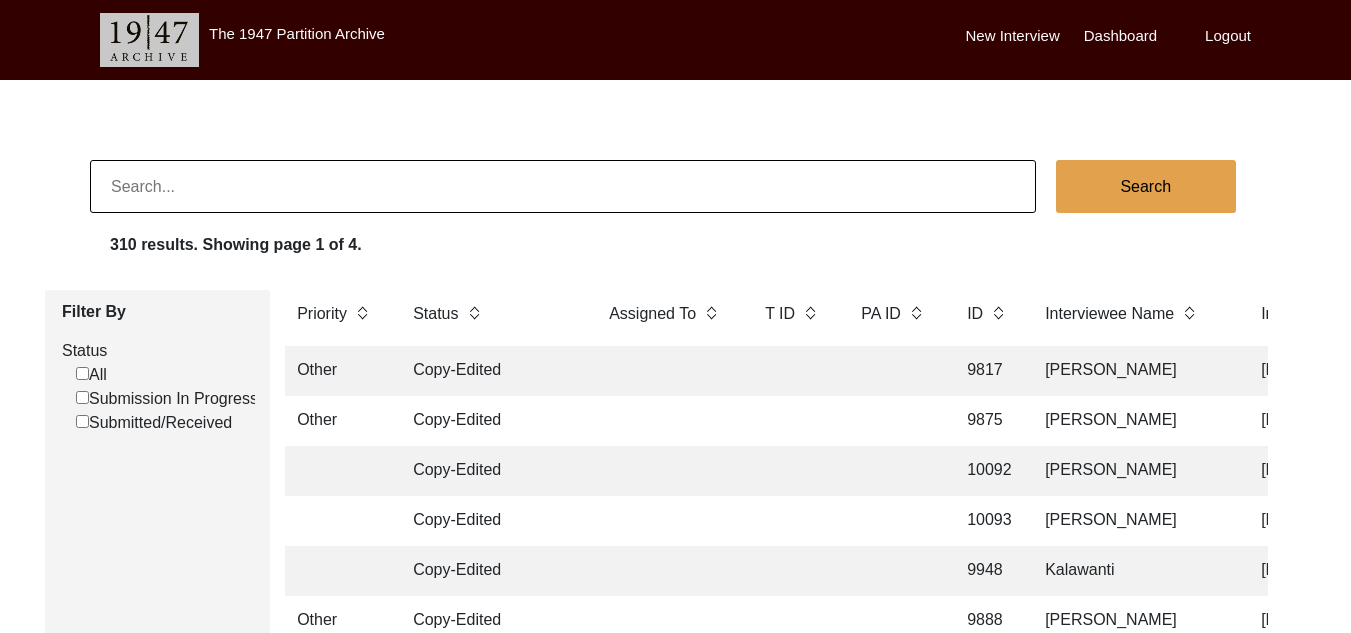 scroll, scrollTop: 2671, scrollLeft: 0, axis: vertical 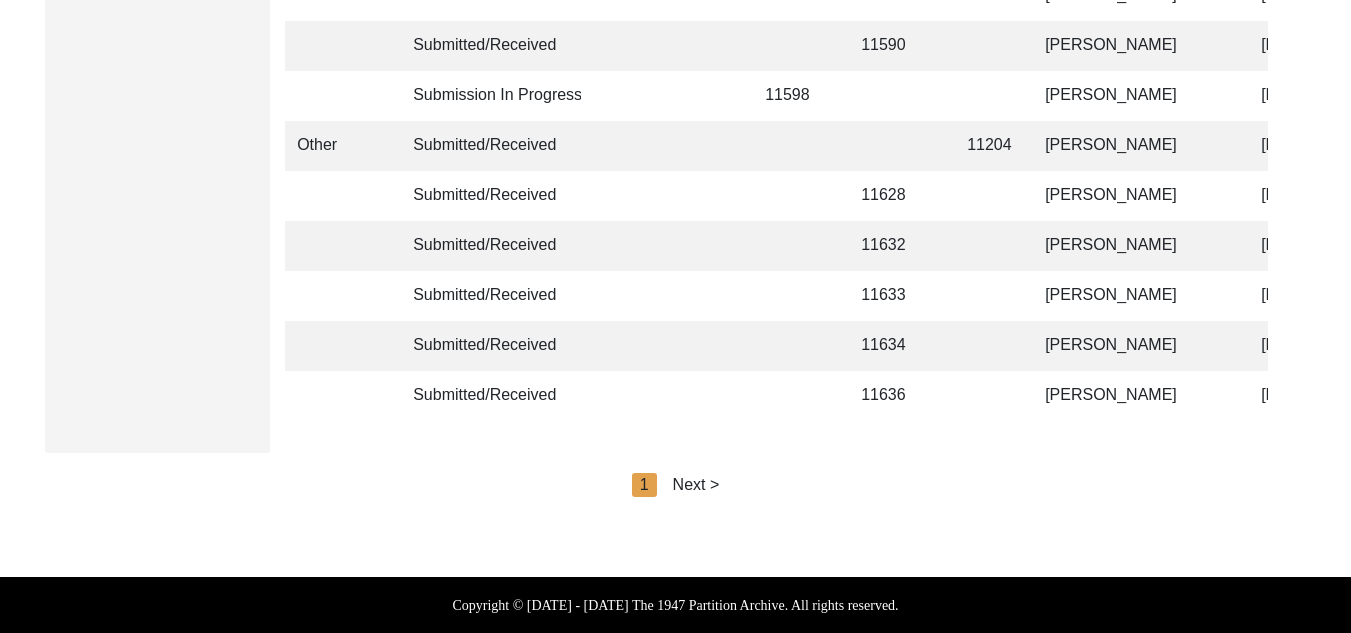 click on "Next >" 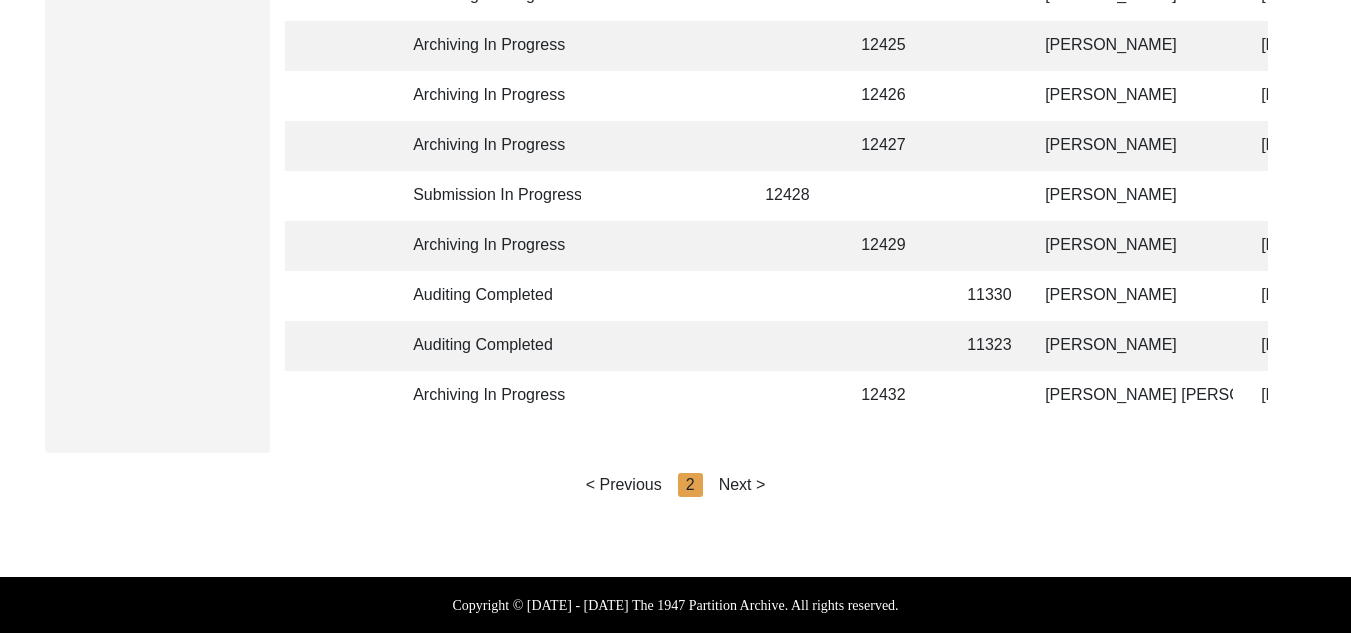 click on "Next >" 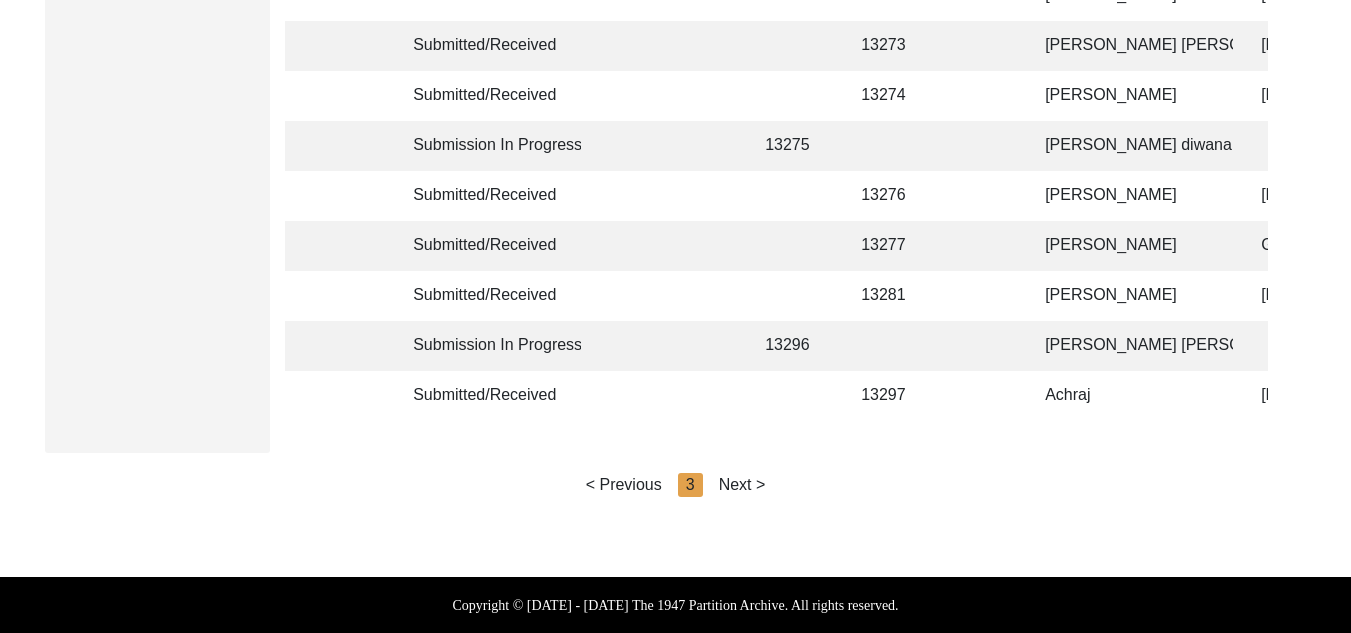 click on "Next >" 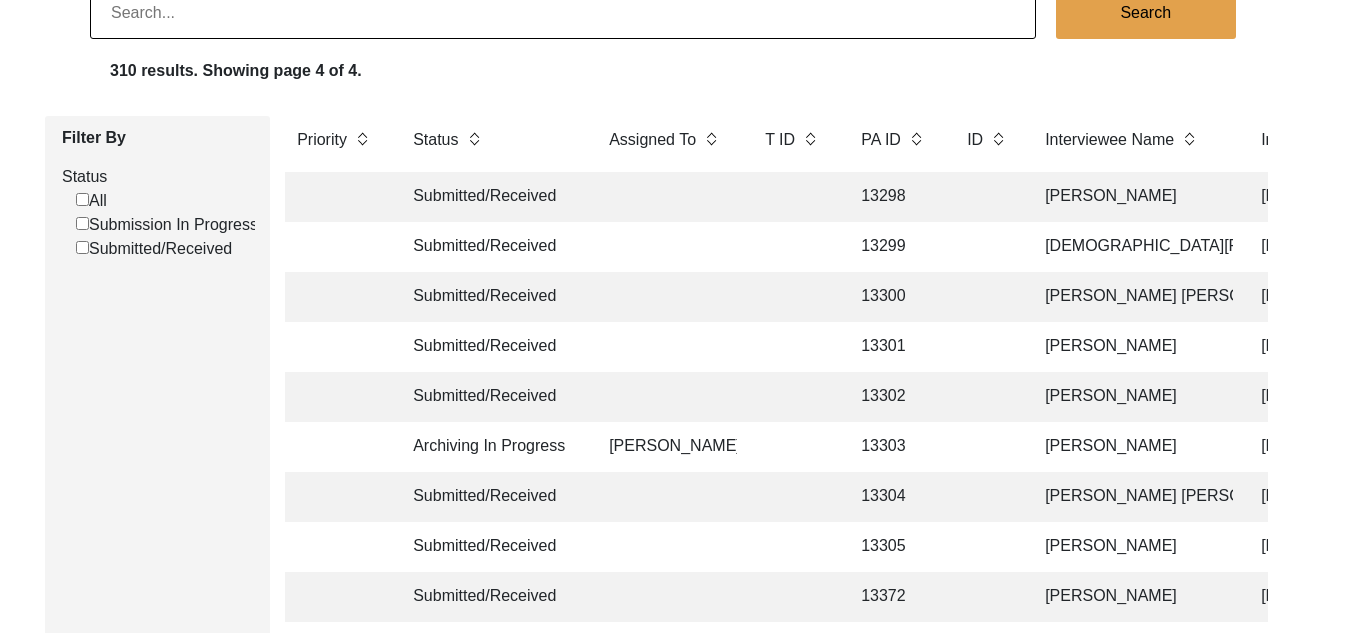 scroll, scrollTop: 189, scrollLeft: 0, axis: vertical 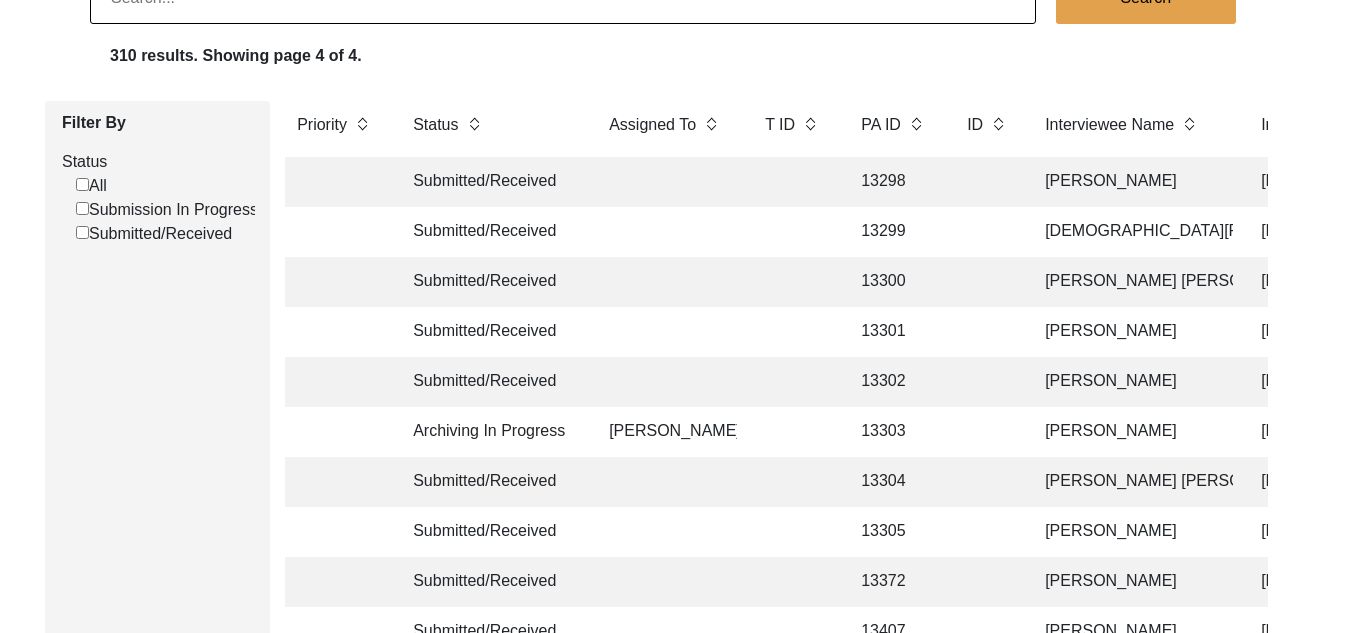 click on "[PERSON_NAME]" 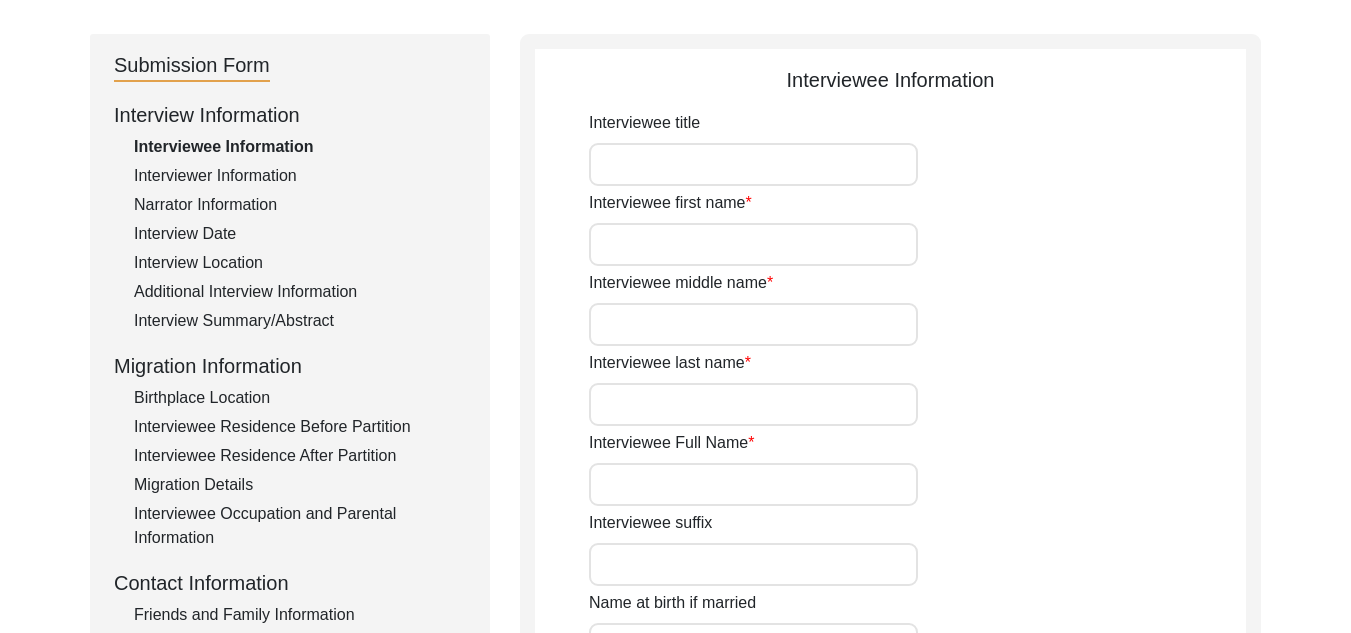 type on "[PERSON_NAME]" 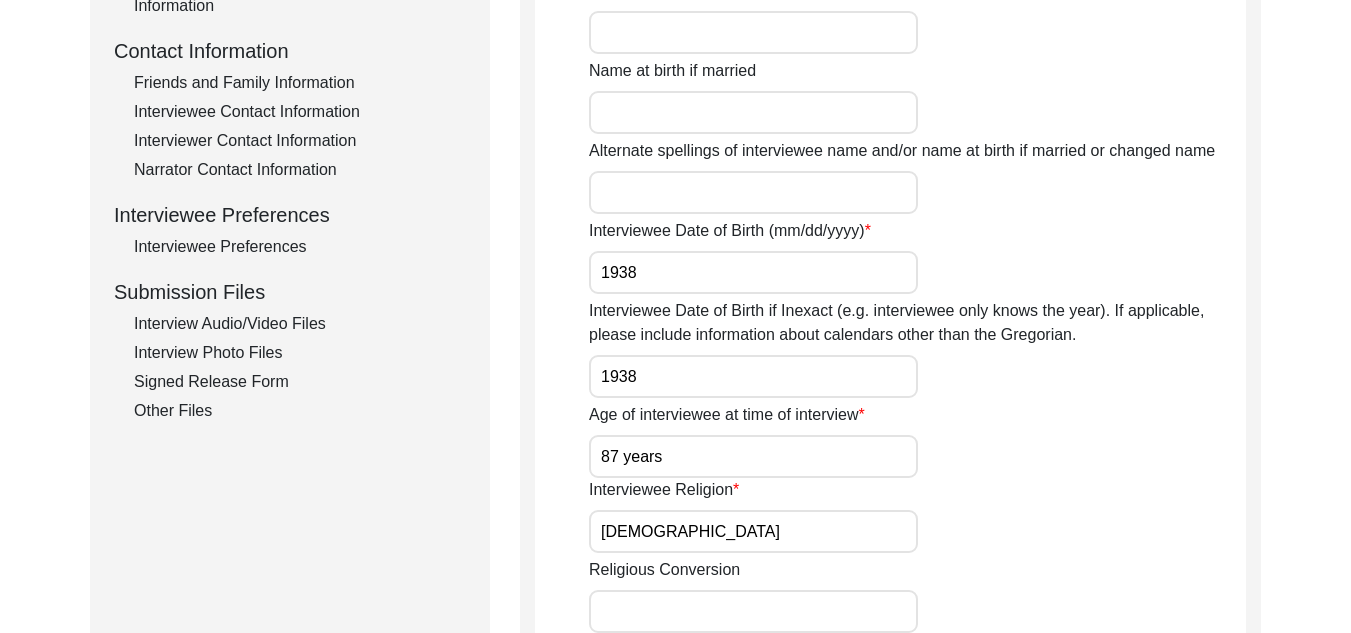 scroll, scrollTop: 725, scrollLeft: 0, axis: vertical 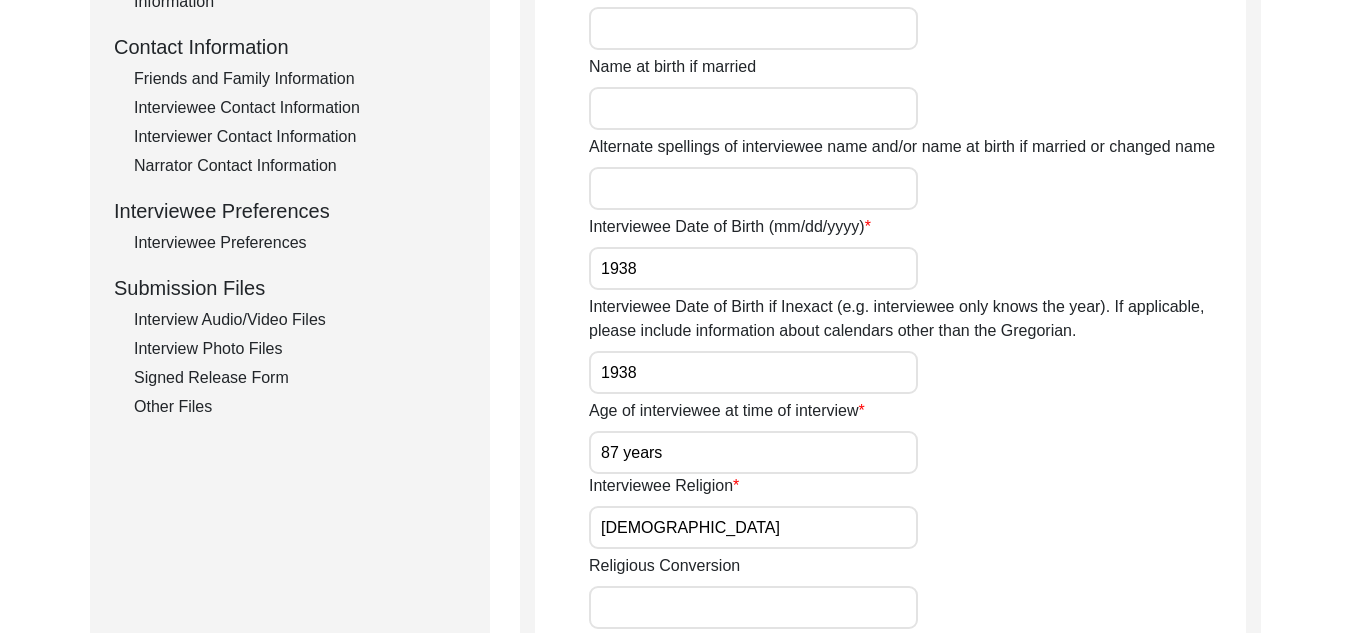 click on "Interview Photo Files" 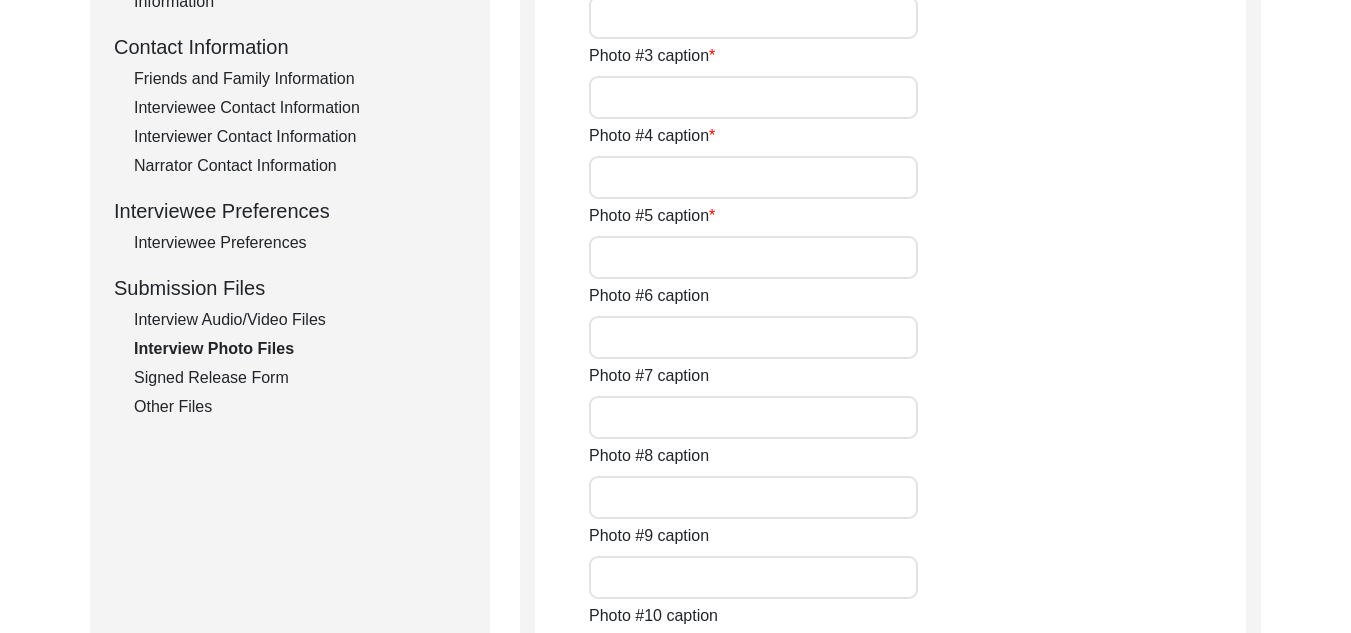 type on "conversation between interviewer and interviewee" 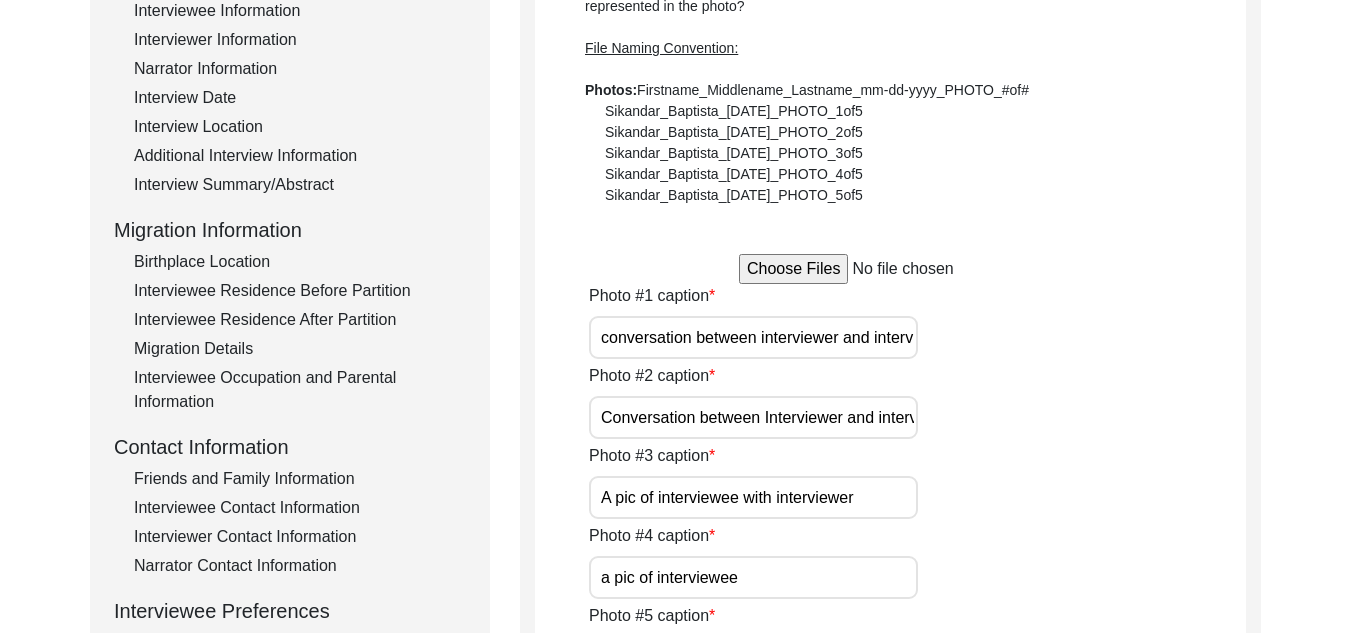 scroll, scrollTop: 336, scrollLeft: 0, axis: vertical 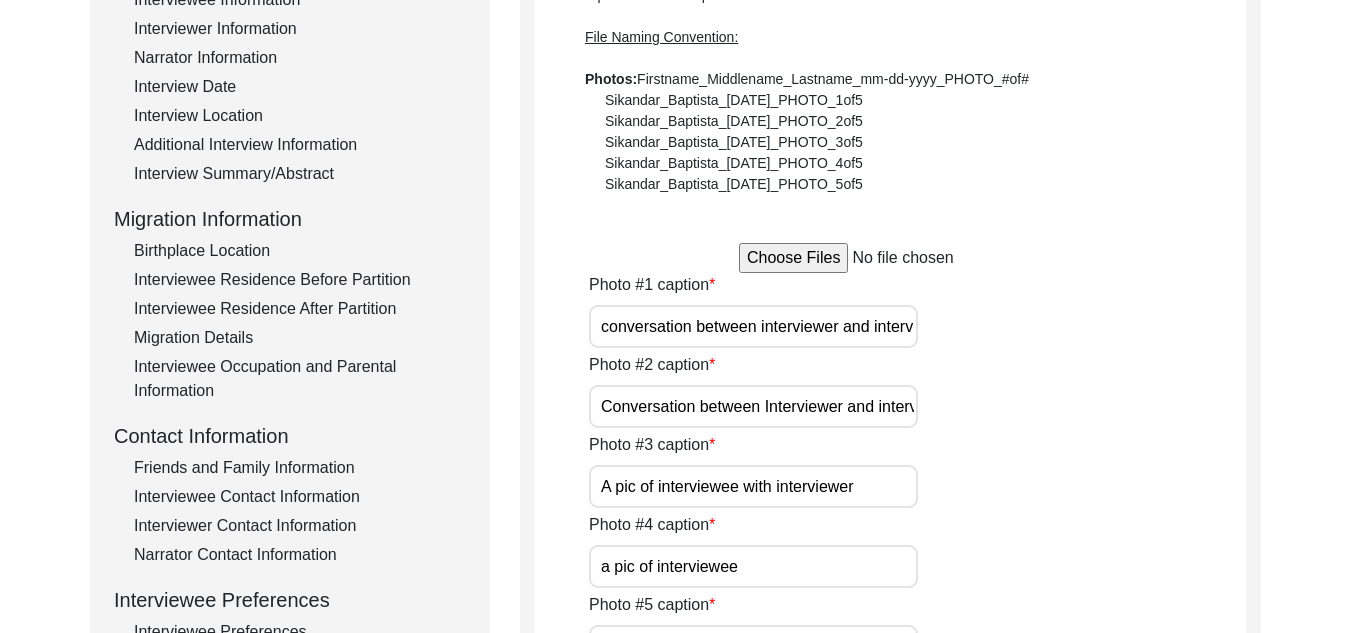 click at bounding box center [890, 258] 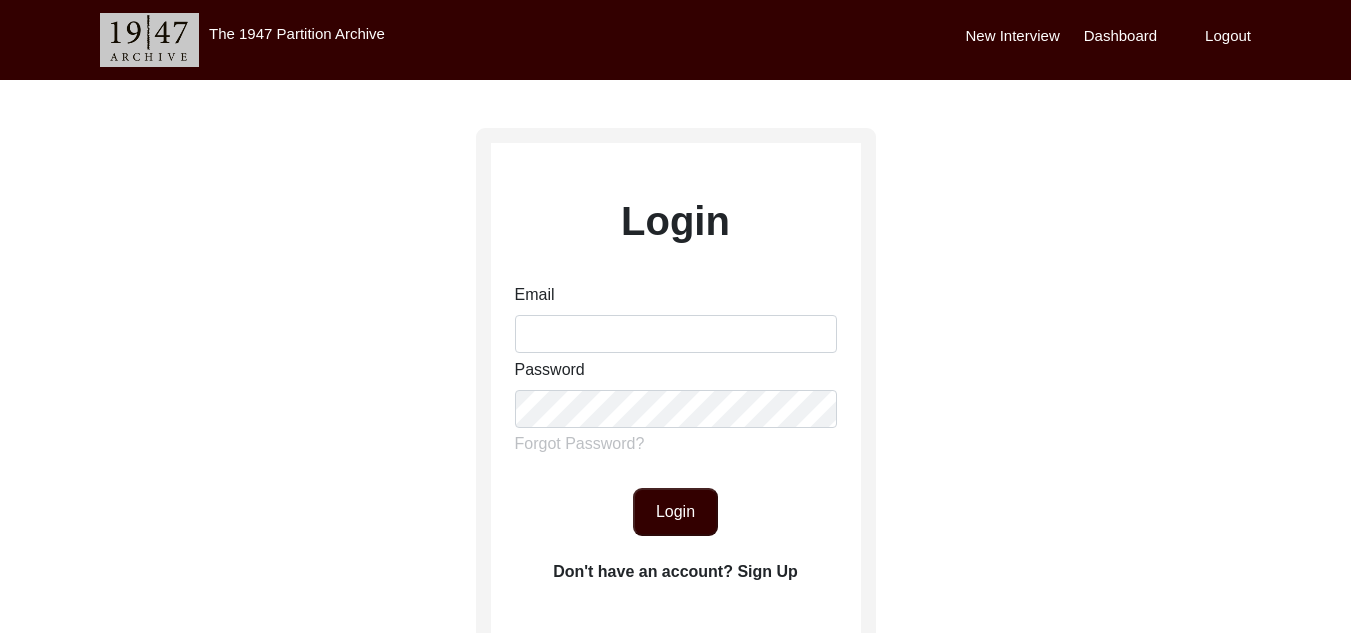 scroll, scrollTop: 0, scrollLeft: 0, axis: both 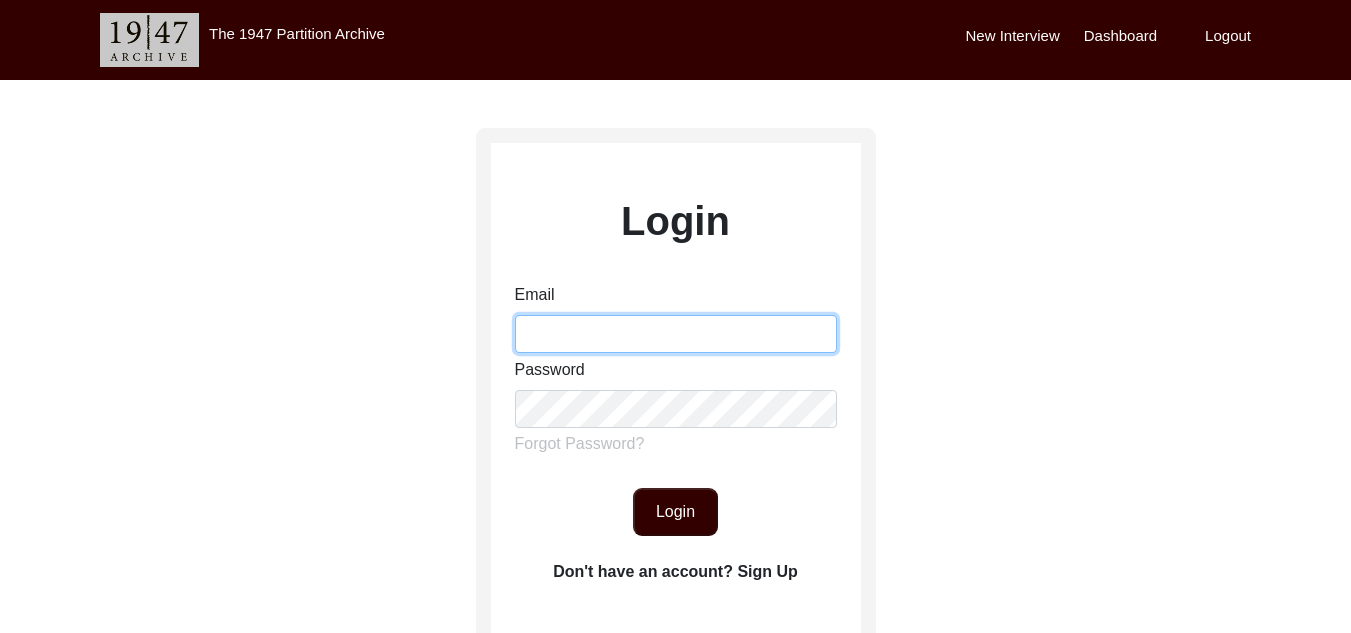 type on "[PERSON_NAME][EMAIL_ADDRESS][PERSON_NAME][DOMAIN_NAME]" 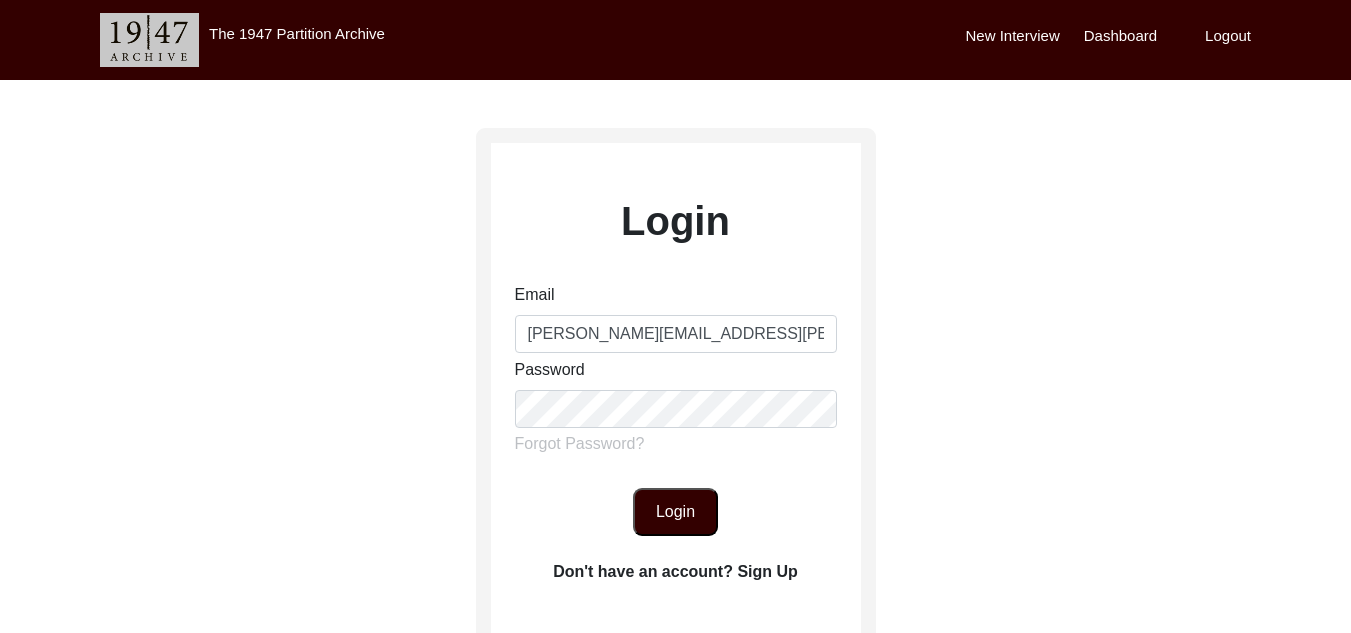 click on "Login" 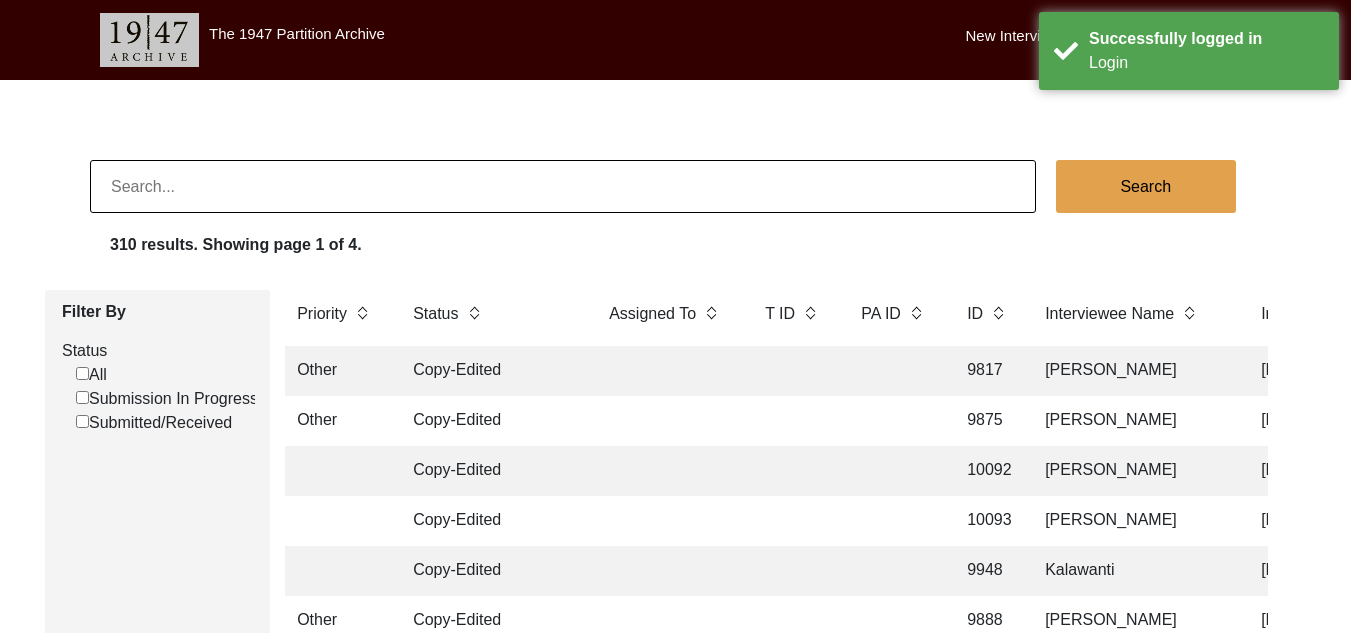 scroll, scrollTop: 3437, scrollLeft: 0, axis: vertical 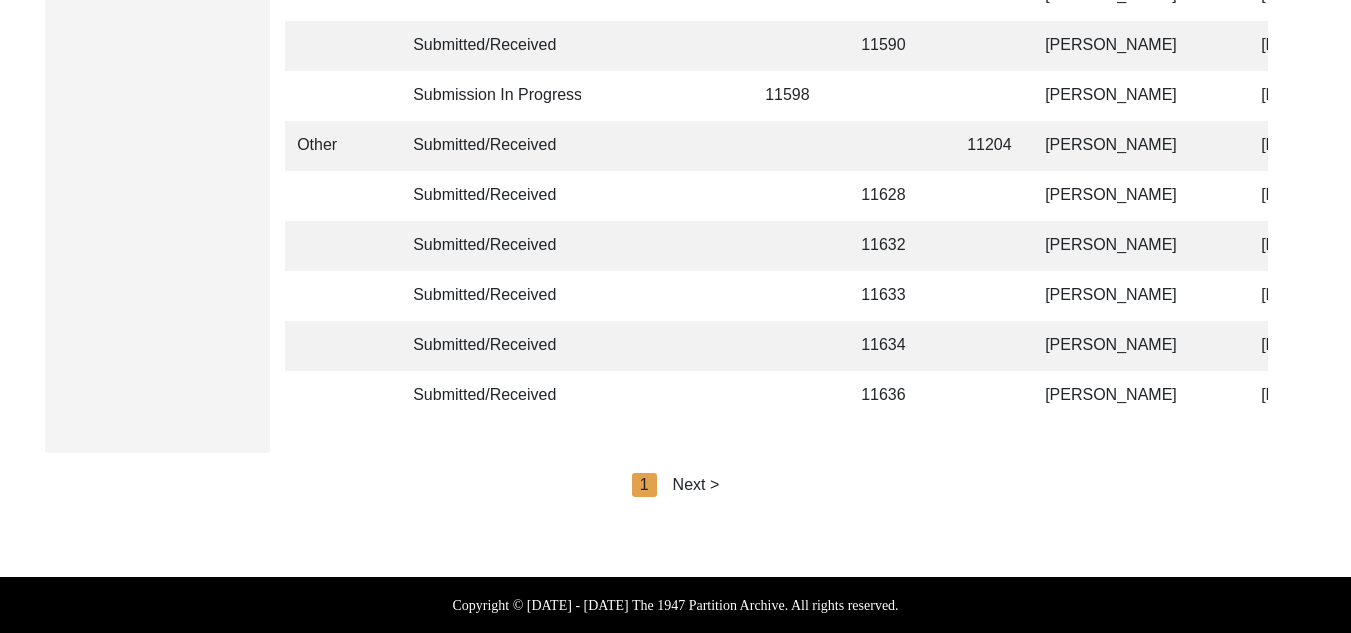 click on "Next >" 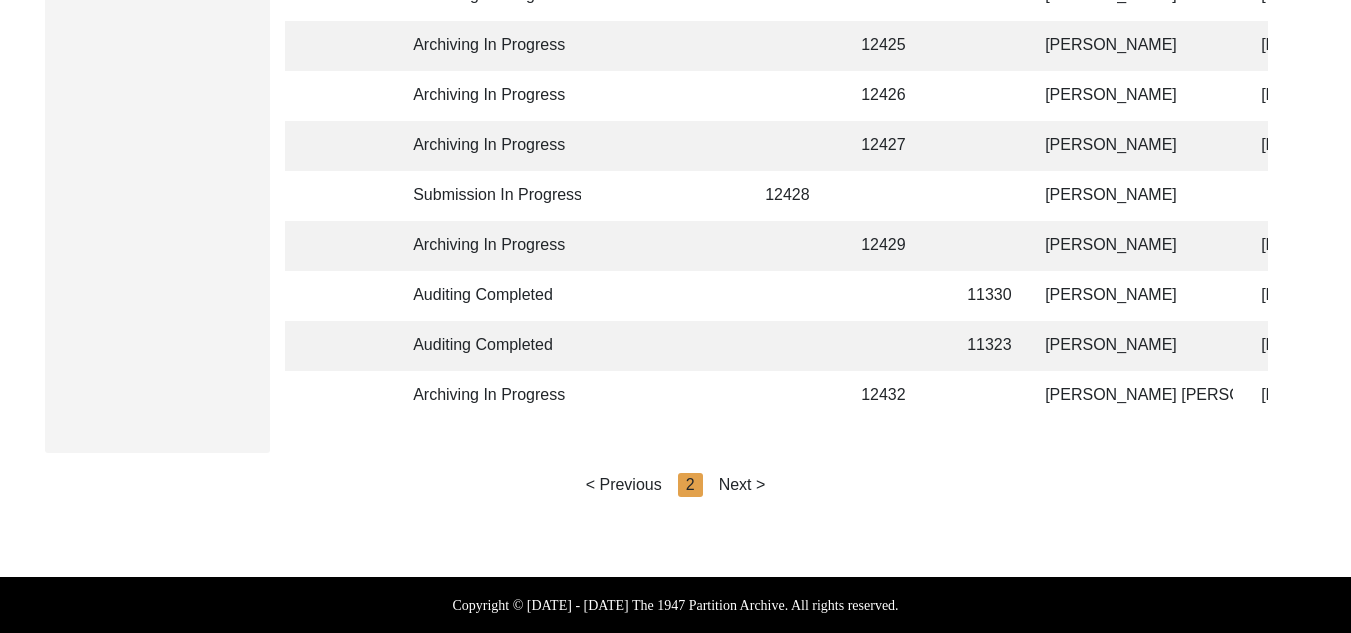 click on "Next >" 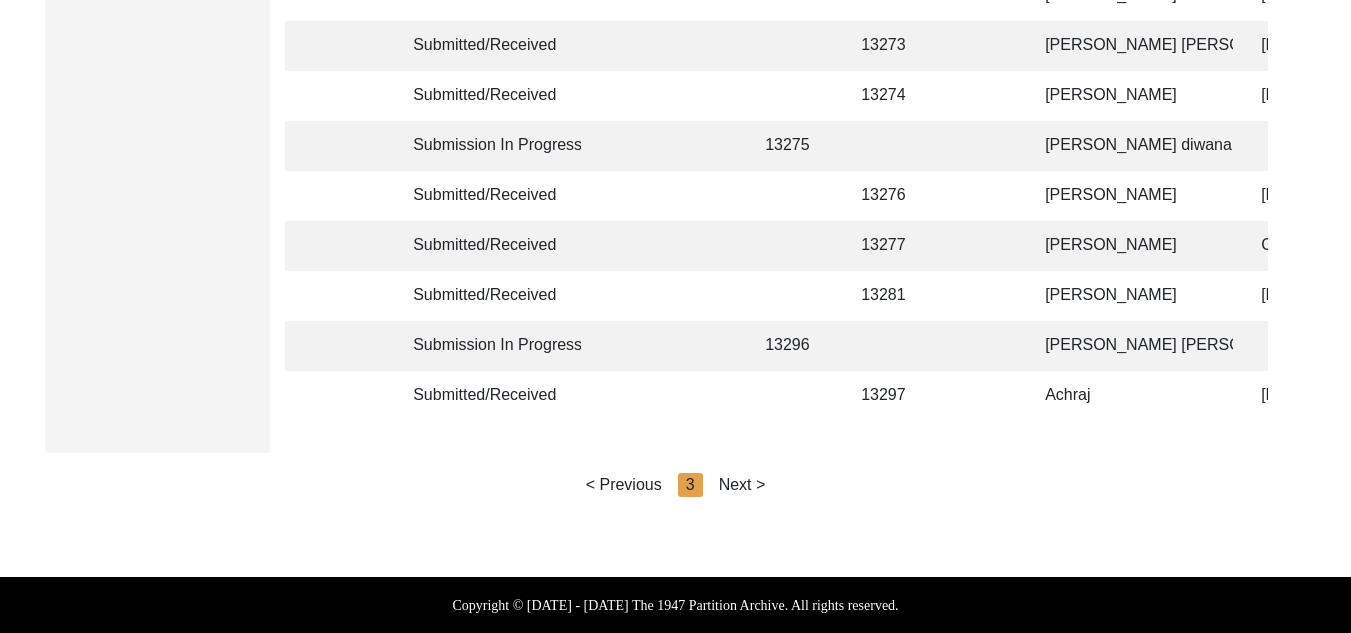 click on "Search 310 results. Showing page 3 of 4. Filter By Status  All   Submission In Progress   Submitted/Received  Priority Status Assigned To T ID PA ID ID Interviewee Name Interviewer Interview location (City, State/Province, Country) Interview Date Gender of interviewee Interviewee Date of Birth Interviewee Religion Interview Languages "Migrated From (Village/City, State, Country)" "Migrated To (Village/City, State, Country)" POST Form Summary RELEASE Form # Photos of interview Video/Audio Received B-Roll Received Doc & Video confirm email sent Archiving In [GEOGRAPHIC_DATA] 12433 [PERSON_NAME] [PERSON_NAME] [GEOGRAPHIC_DATA], [GEOGRAPHIC_DATA], [GEOGRAPHIC_DATA] [DATE] [DEMOGRAPHIC_DATA] 1917 Sikh Panjabi [GEOGRAPHIC_DATA], [GEOGRAPHIC_DATA], [GEOGRAPHIC_DATA] [GEOGRAPHIC_DATA], [GEOGRAPHIC_DATA], [GEOGRAPHIC_DATA] Archiving In Progress 12495 [PERSON_NAME] [PERSON_NAME][GEOGRAPHIC_DATA][PERSON_NAME], [GEOGRAPHIC_DATA], [GEOGRAPHIC_DATA], [GEOGRAPHIC_DATA] [DATE] [DEMOGRAPHIC_DATA] [DATE] [DEMOGRAPHIC_DATA] Punjabi Chak 61 [GEOGRAPHIC_DATA], [GEOGRAPHIC_DATA], [GEOGRAPHIC_DATA], [GEOGRAPHIC_DATA] -- [GEOGRAPHIC_DATA] 61 [GEOGRAPHIC_DATA] [GEOGRAPHIC_DATA], [GEOGRAPHIC_DATA], [GEOGRAPHIC_DATA], [GEOGRAPHIC_DATA] Division, [GEOGRAPHIC_DATA], [GEOGRAPHIC_DATA] yes Archiving In Progress NA" 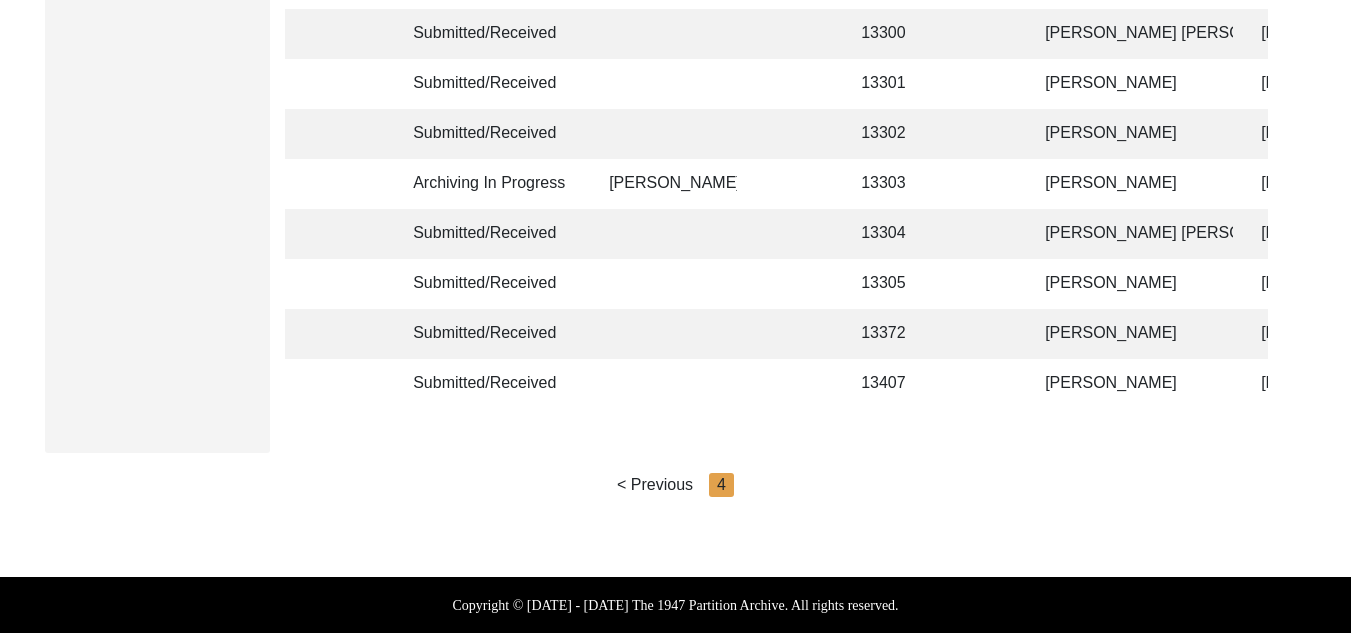 click on "[PERSON_NAME]" 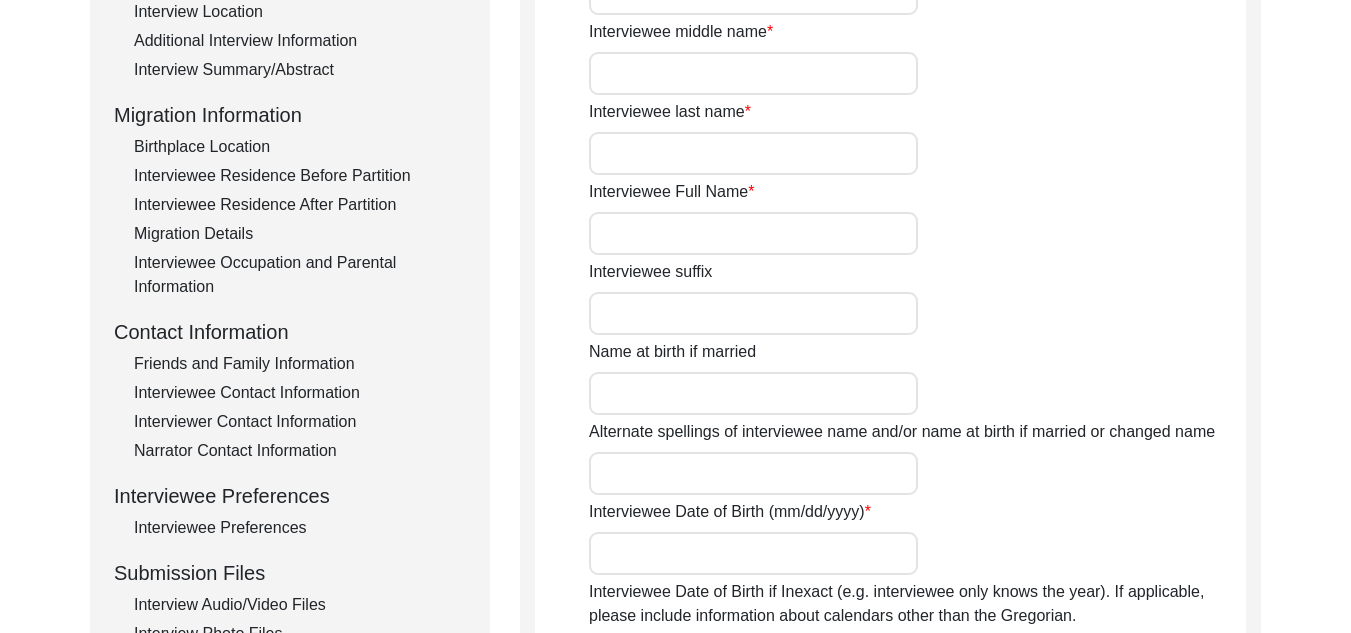 scroll, scrollTop: 1635, scrollLeft: 0, axis: vertical 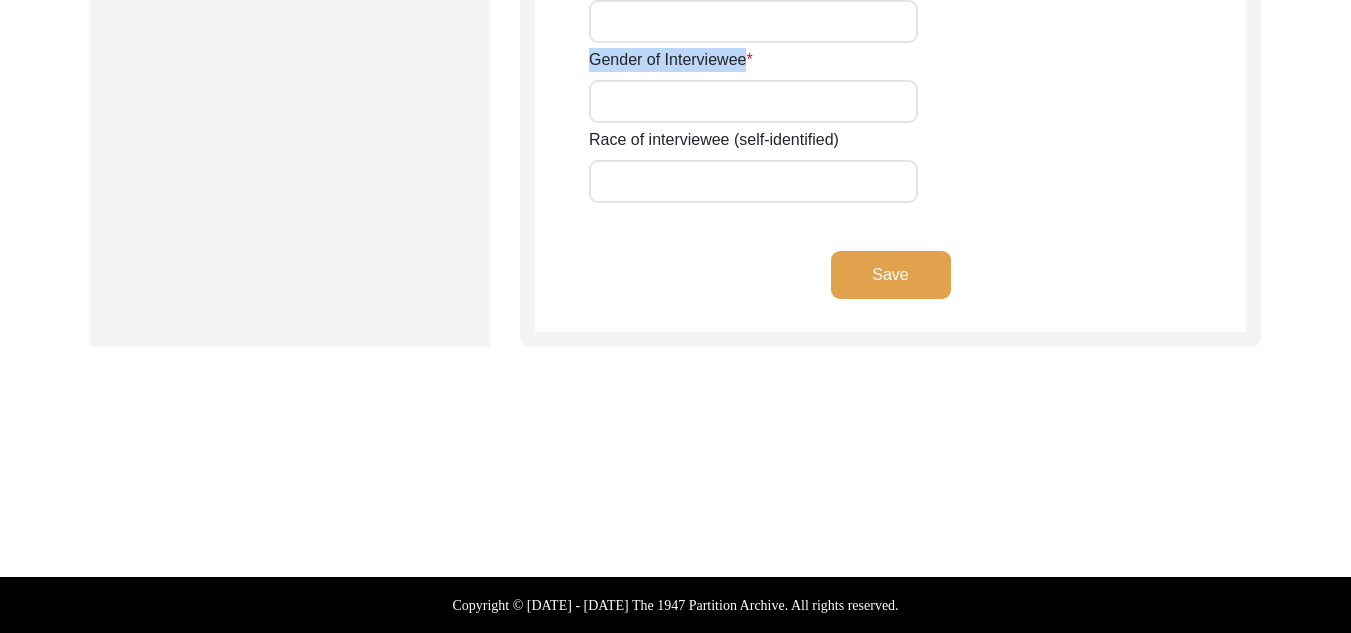 type on "[PERSON_NAME]" 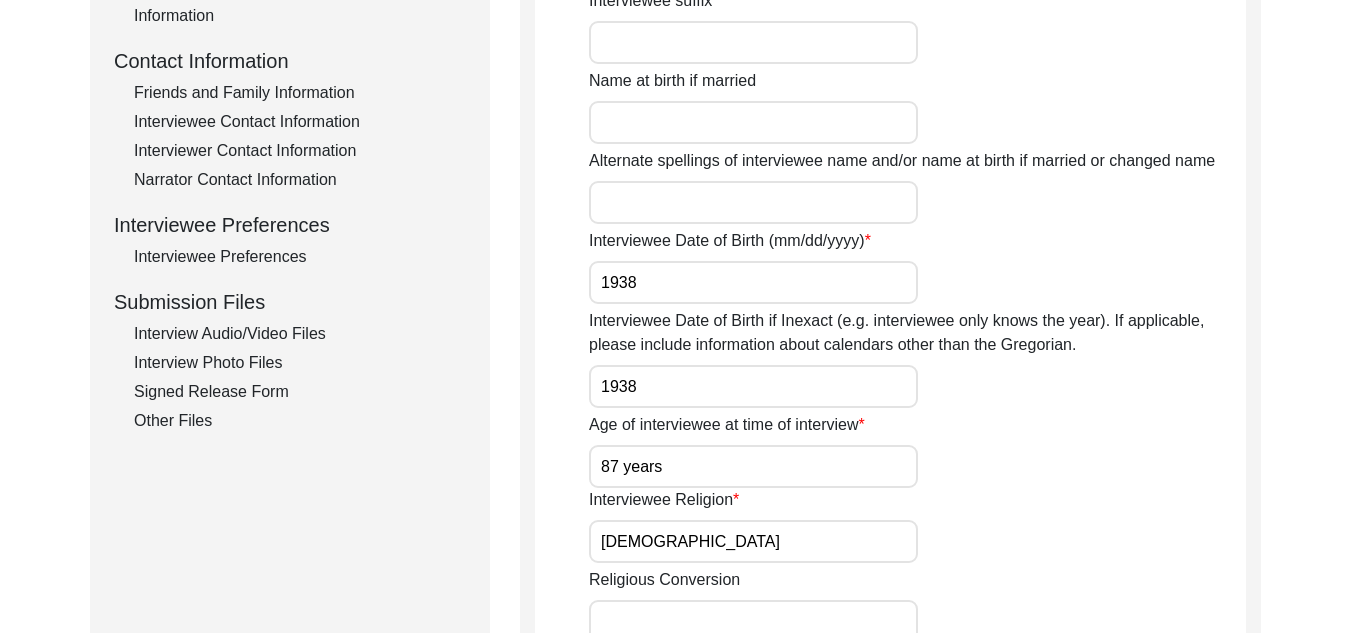 scroll, scrollTop: 707, scrollLeft: 0, axis: vertical 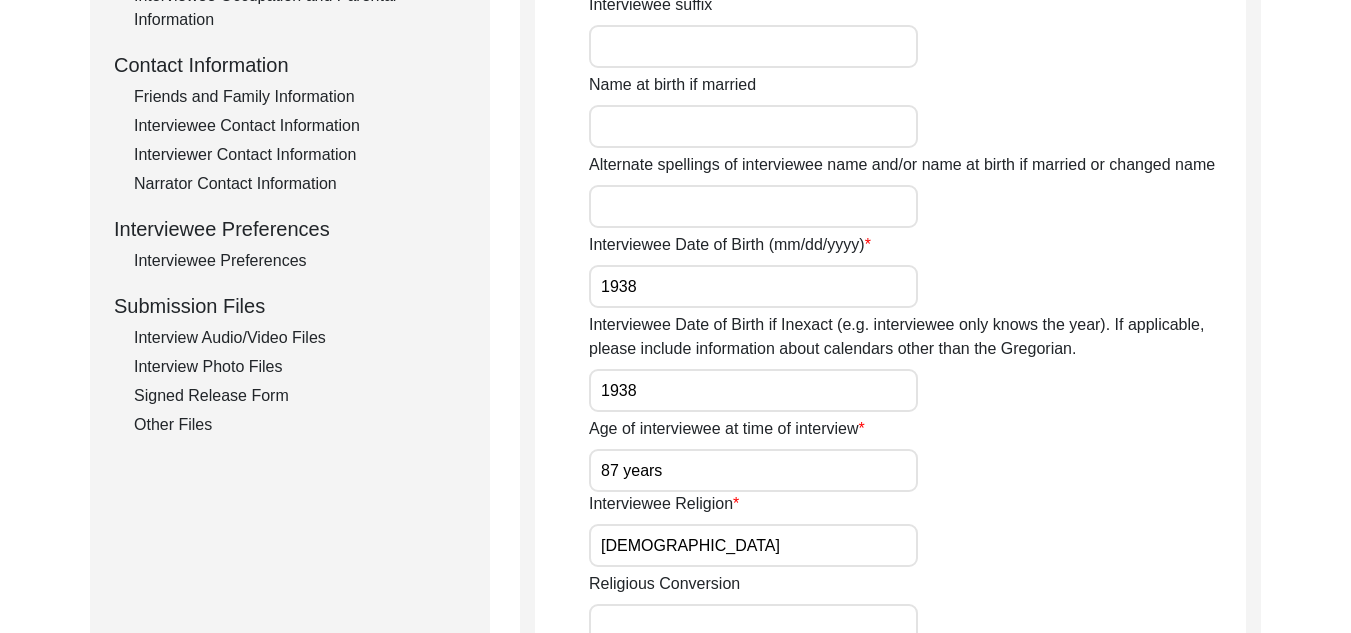 click on "Interview Information   Interviewee Information   Interviewer Information   Narrator Information   Interview Date   Interview Location   Additional Interview Information   Interview Summary/Abstract   Migration Information   Birthplace Location   Interviewee Residence Before Partition   Interviewee Residence After Partition   Migration Details   Interviewee Occupation and Parental Information   Contact Information   Friends and Family Information   Interviewee Contact Information   Interviewer Contact Information   Narrator Contact Information   Interviewee Preferences   Interviewee Preferences   Submission Files   Interview Audio/Video Files   Interview Photo Files   Signed Release Form   Other Files" 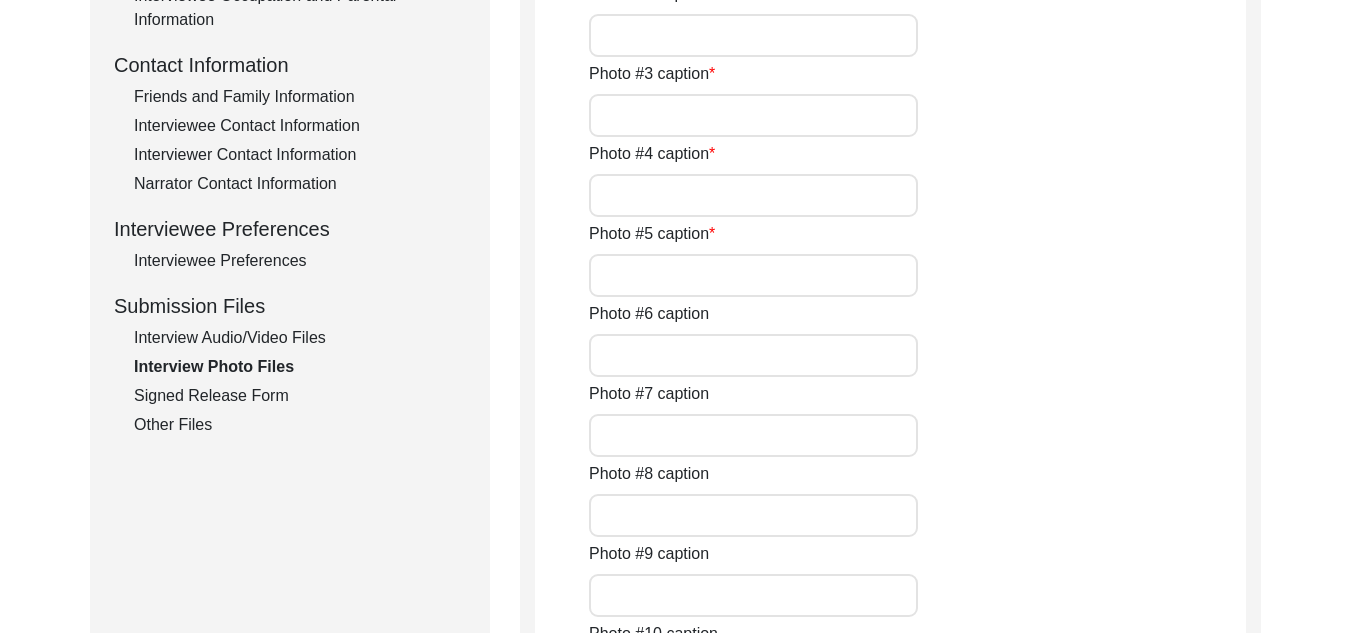 type on "conversation between interviewer and interviewee" 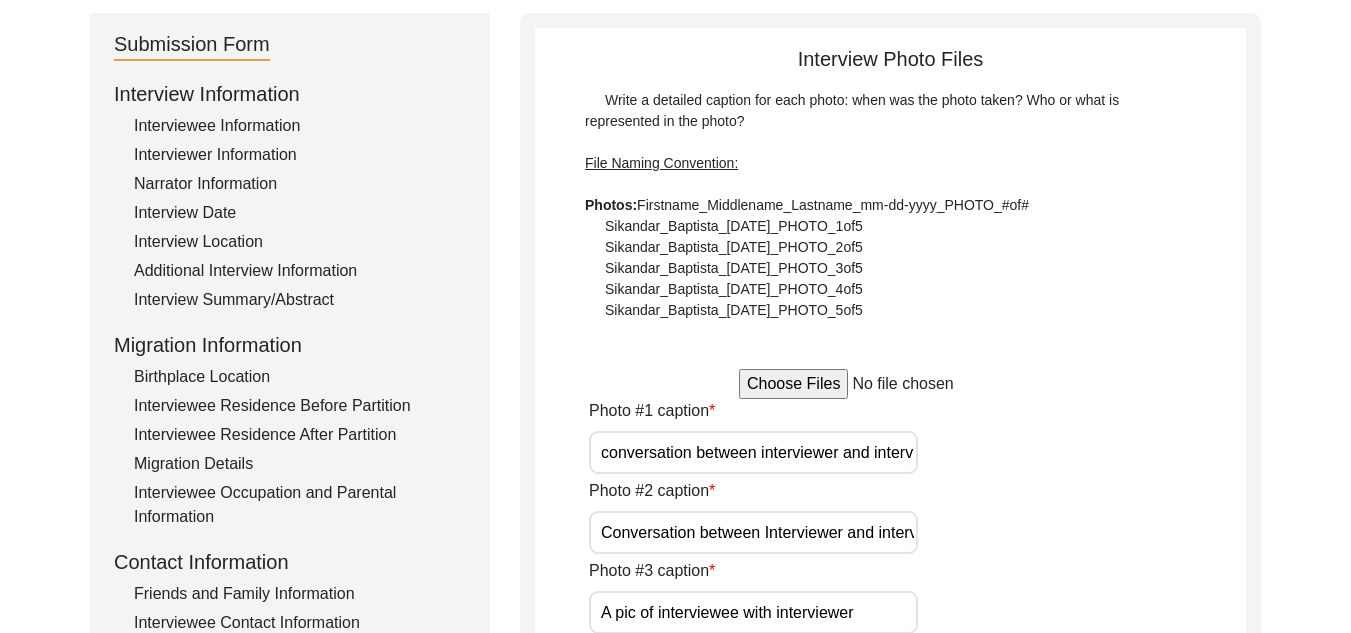 scroll, scrollTop: 206, scrollLeft: 0, axis: vertical 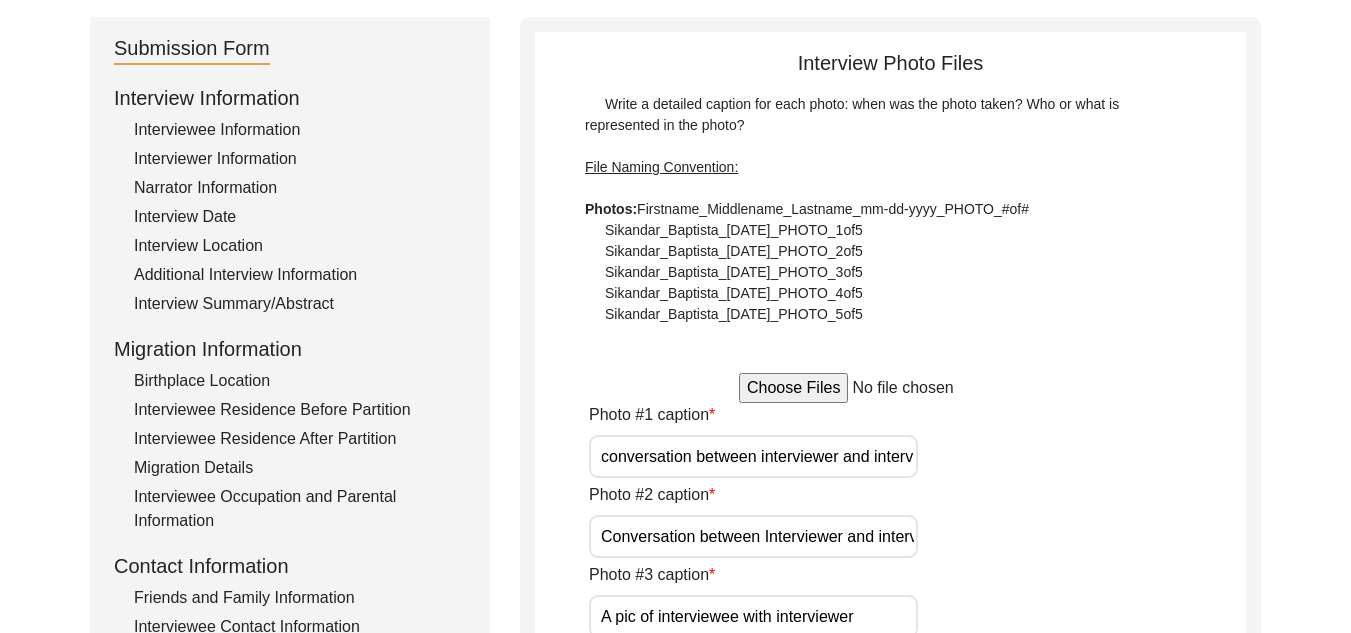 click at bounding box center (890, 388) 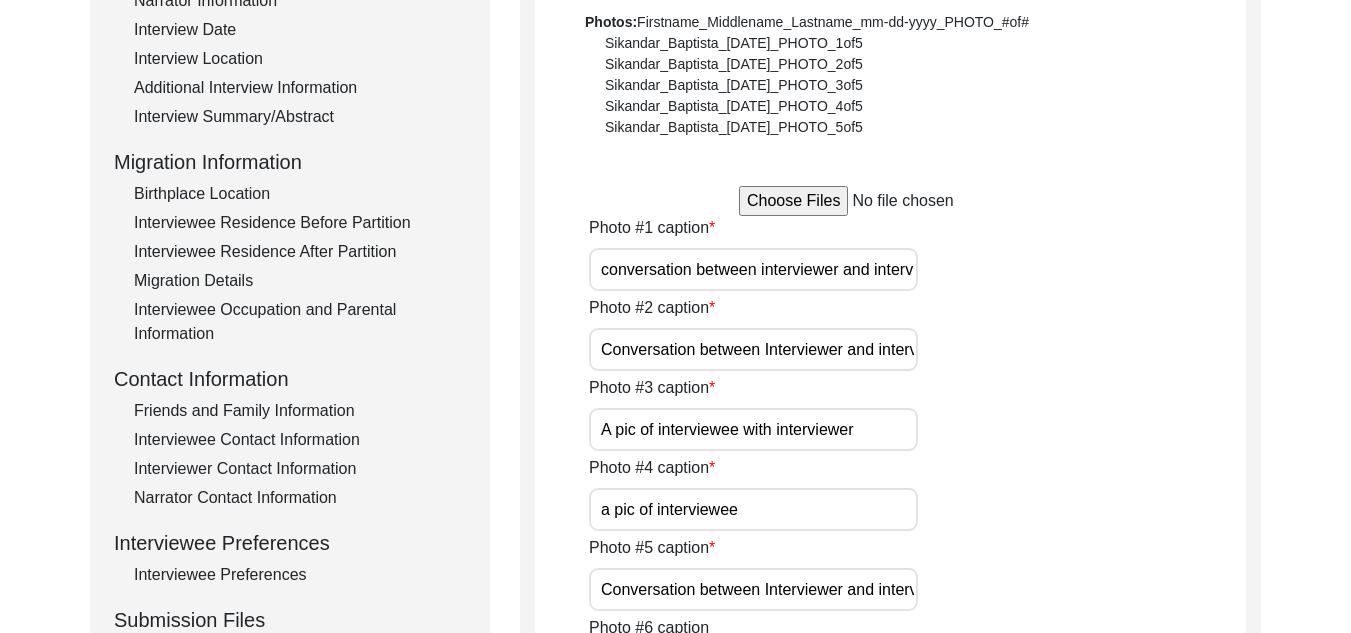 scroll, scrollTop: 401, scrollLeft: 0, axis: vertical 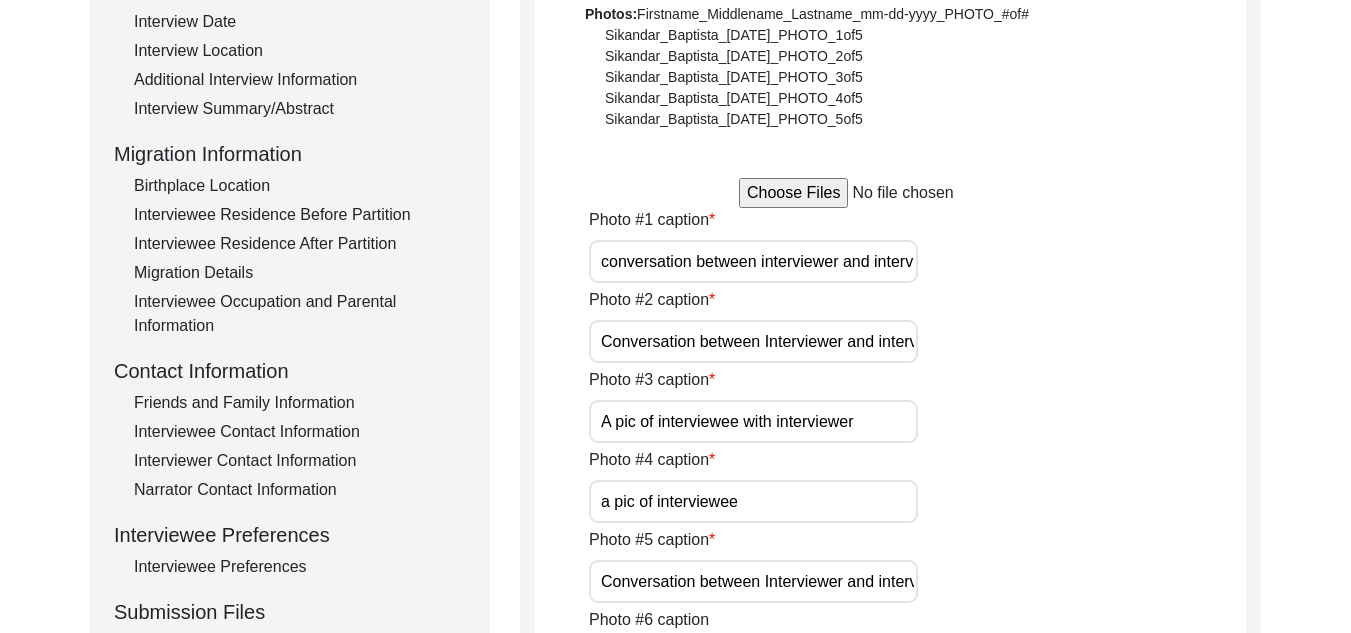 click at bounding box center (890, 193) 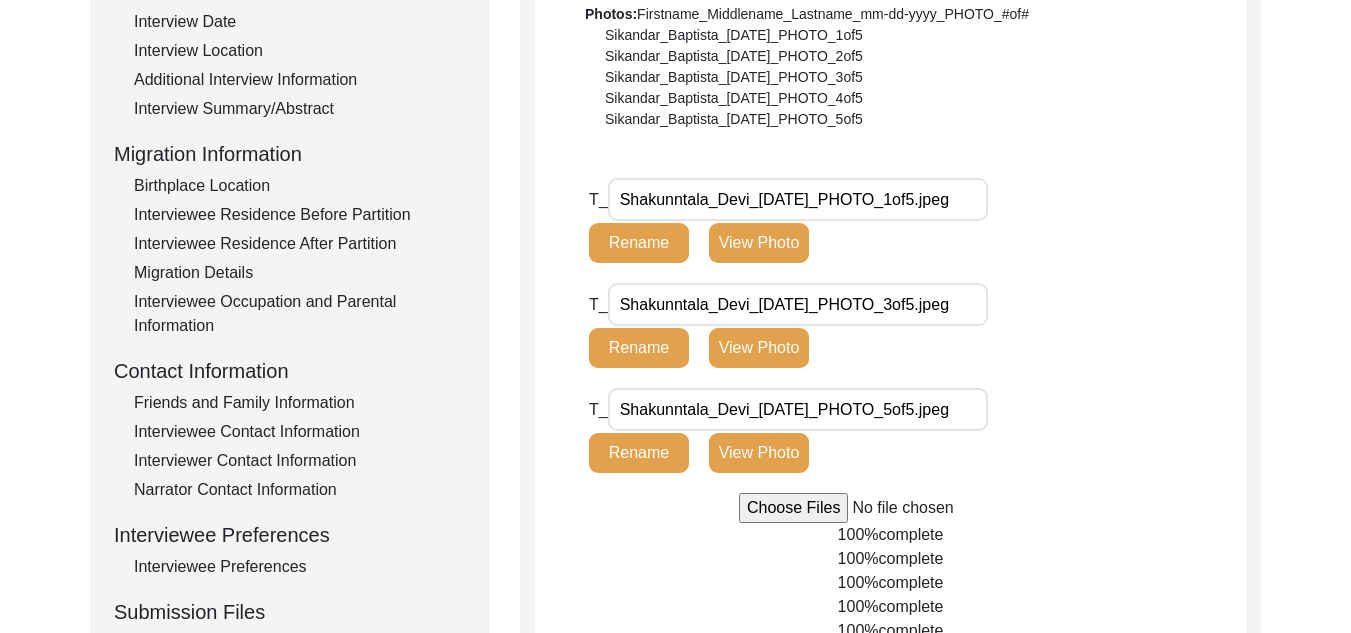 click at bounding box center (890, 508) 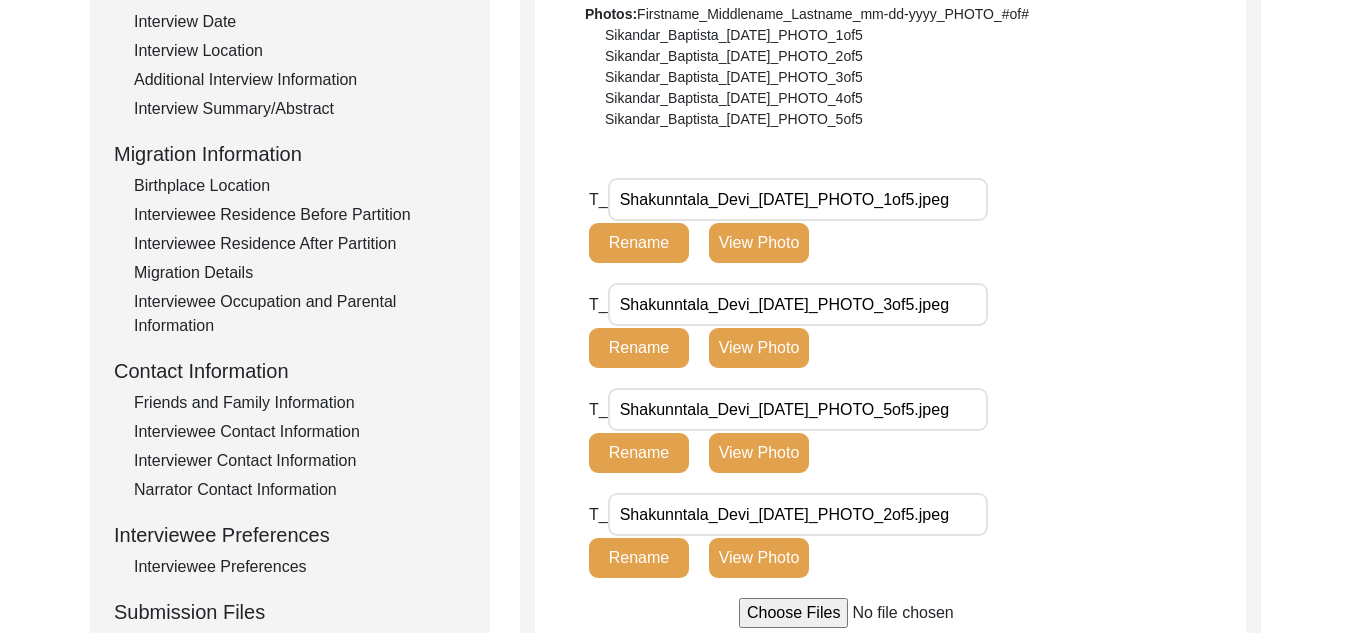 click at bounding box center [890, 613] 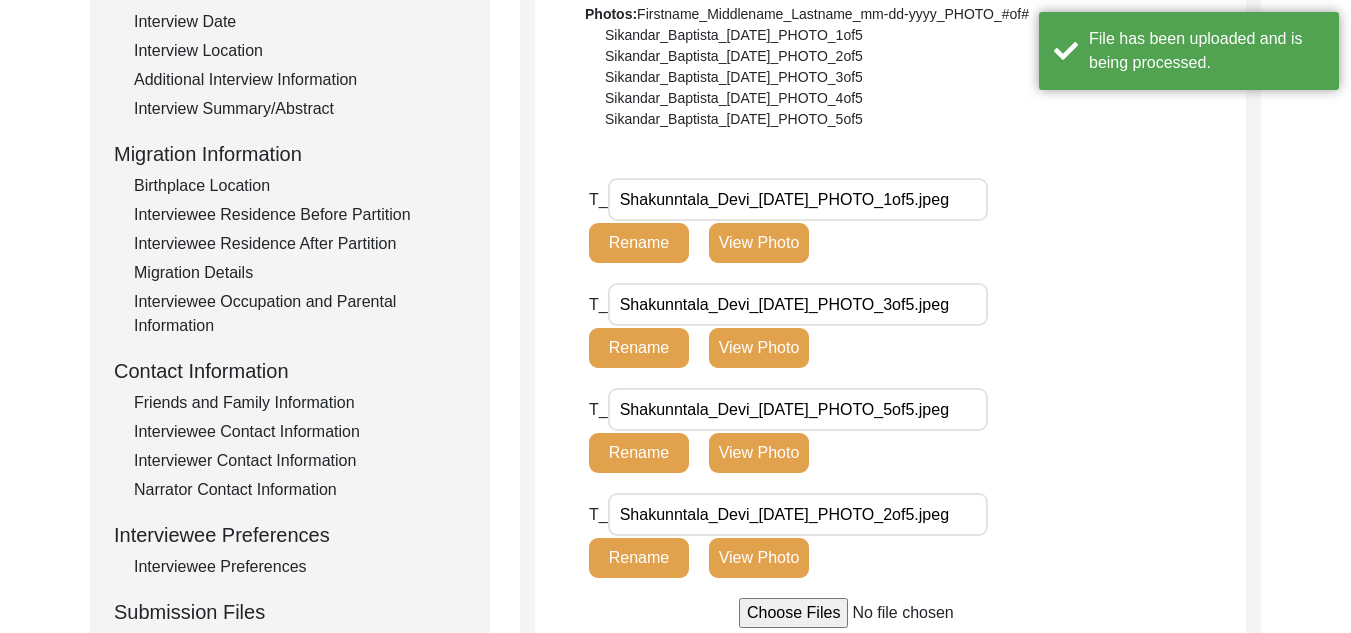 type 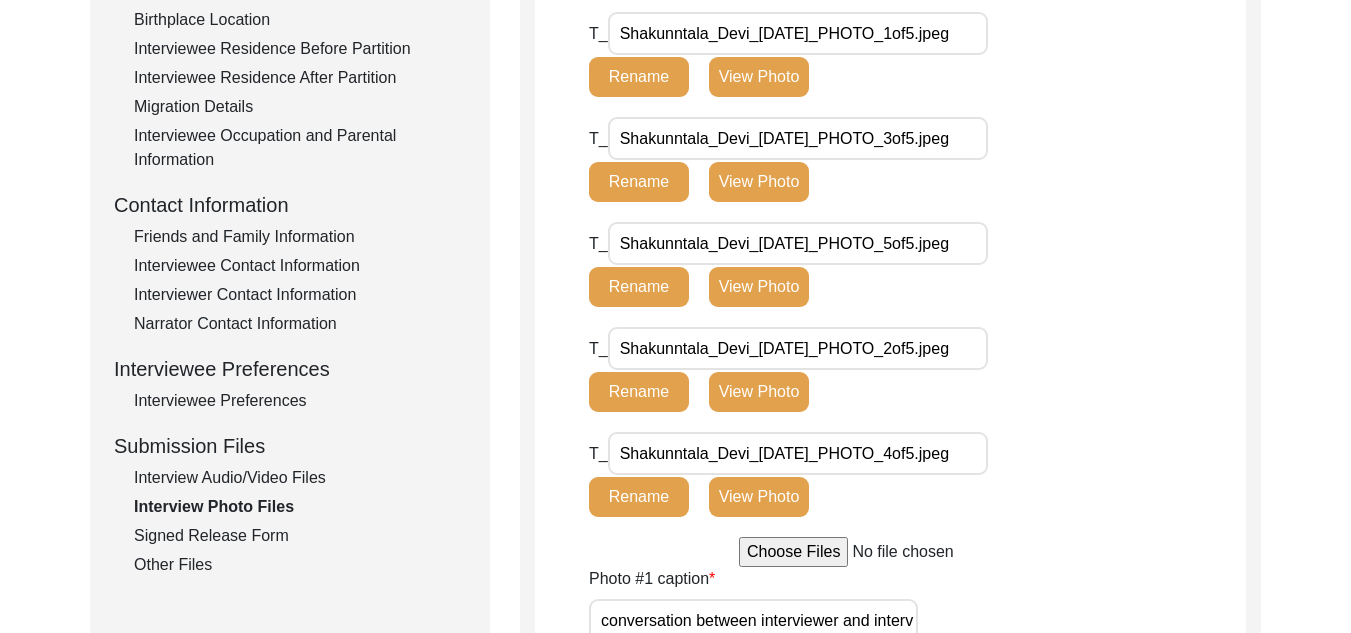 scroll, scrollTop: 534, scrollLeft: 0, axis: vertical 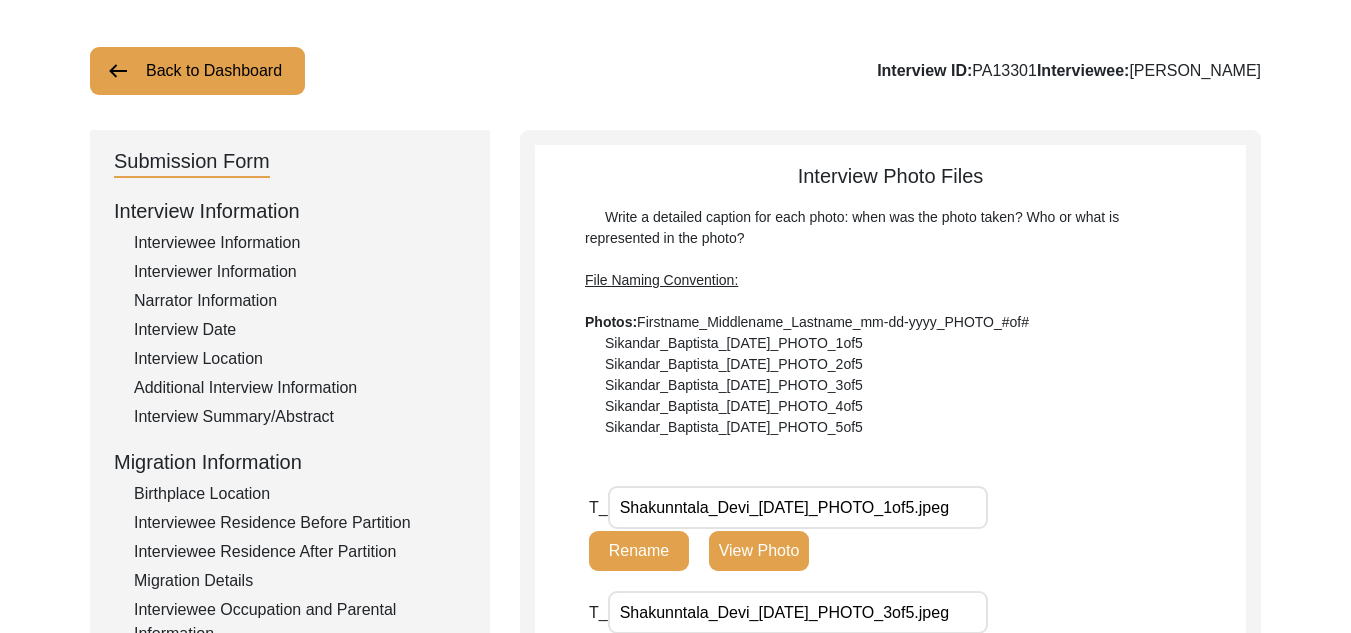 click 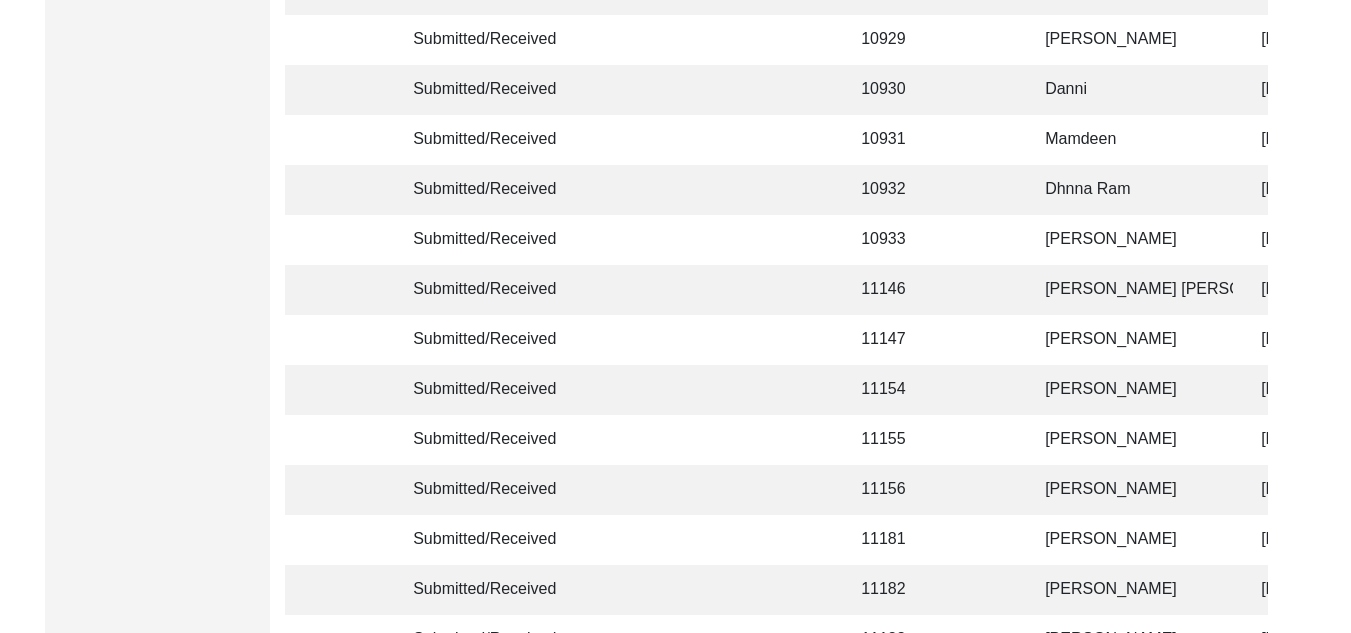 scroll, scrollTop: 3221, scrollLeft: 0, axis: vertical 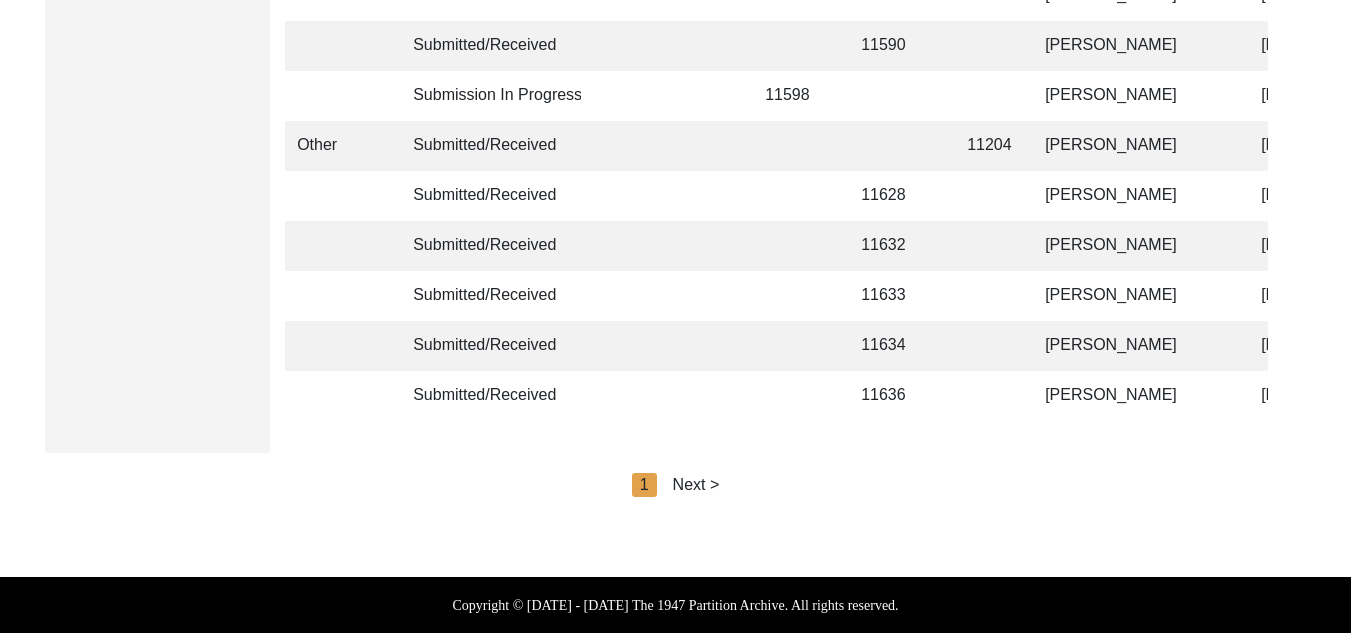 click on "Next >" 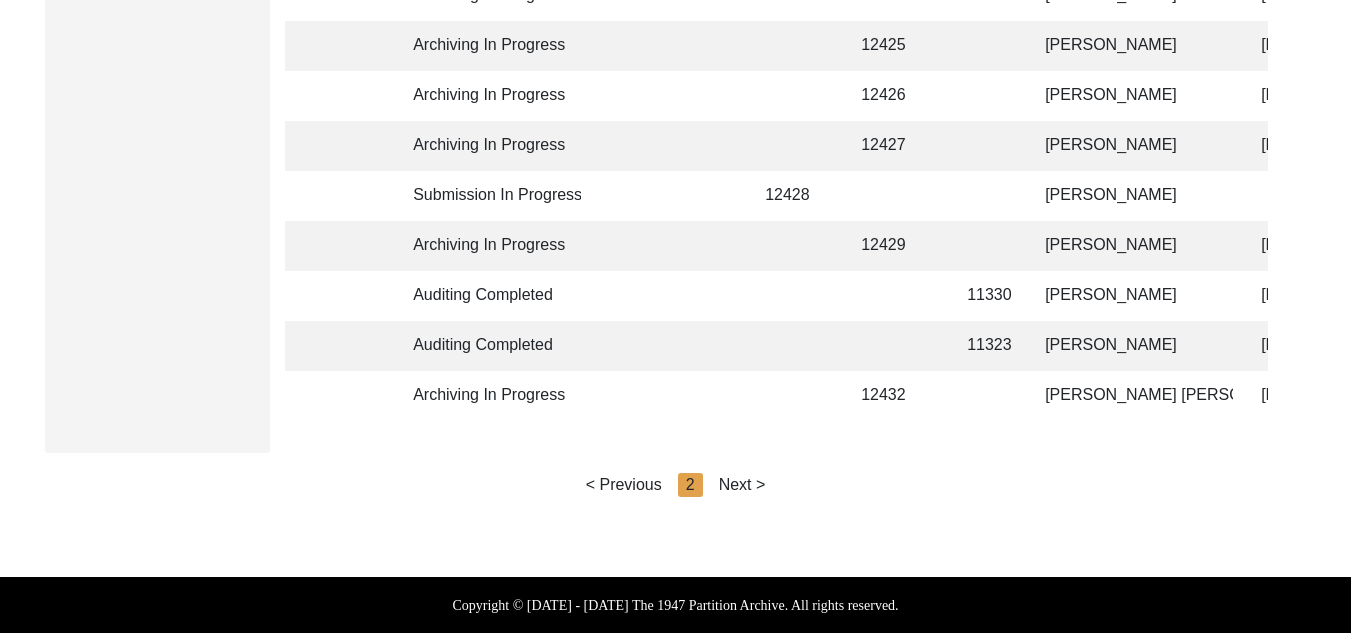 click on "Next >" 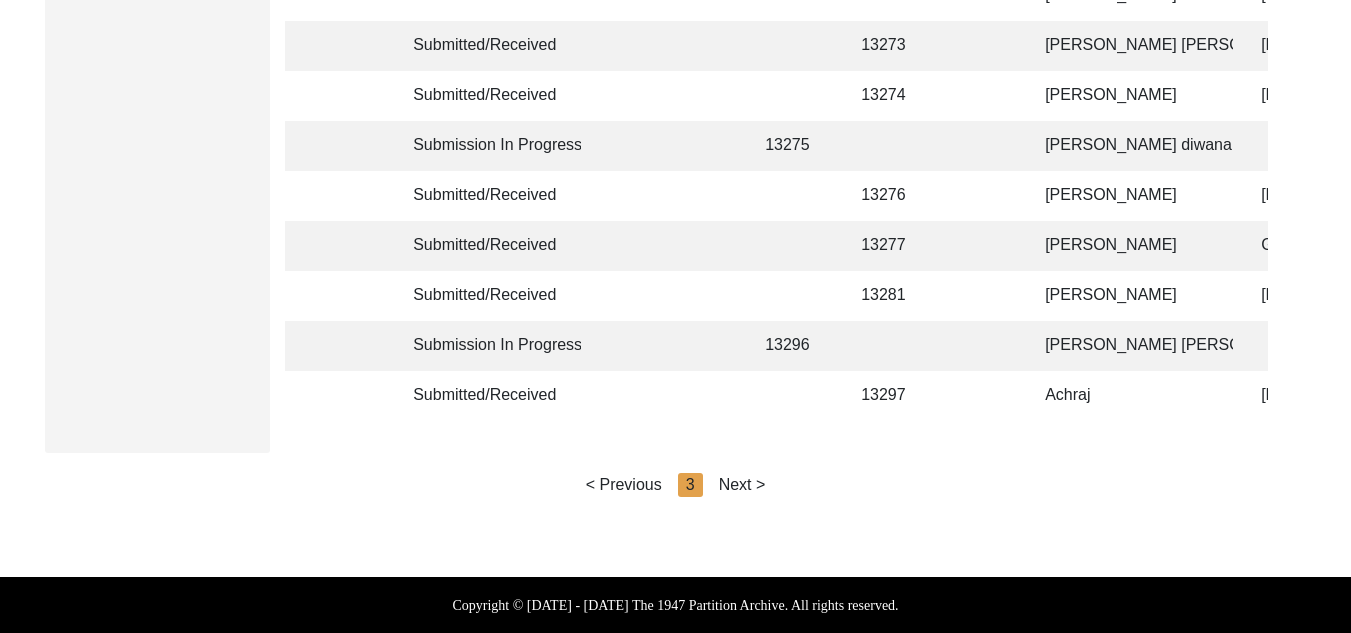click on "Next >" 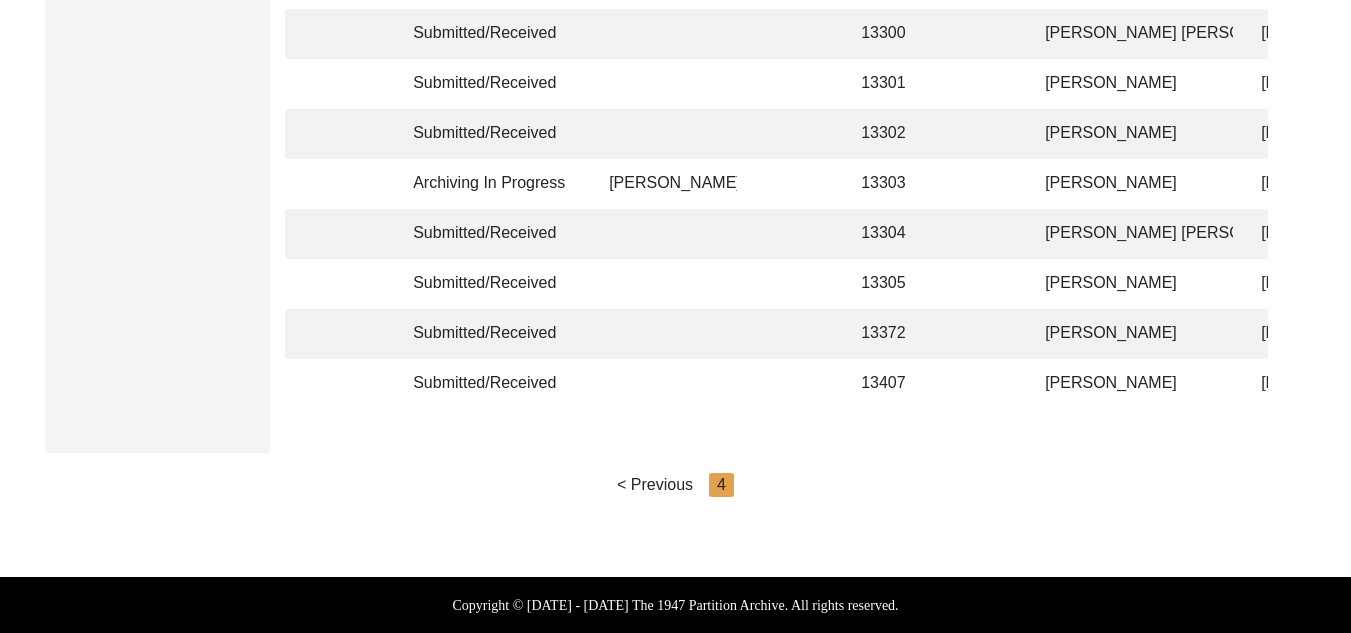 scroll, scrollTop: 440, scrollLeft: 0, axis: vertical 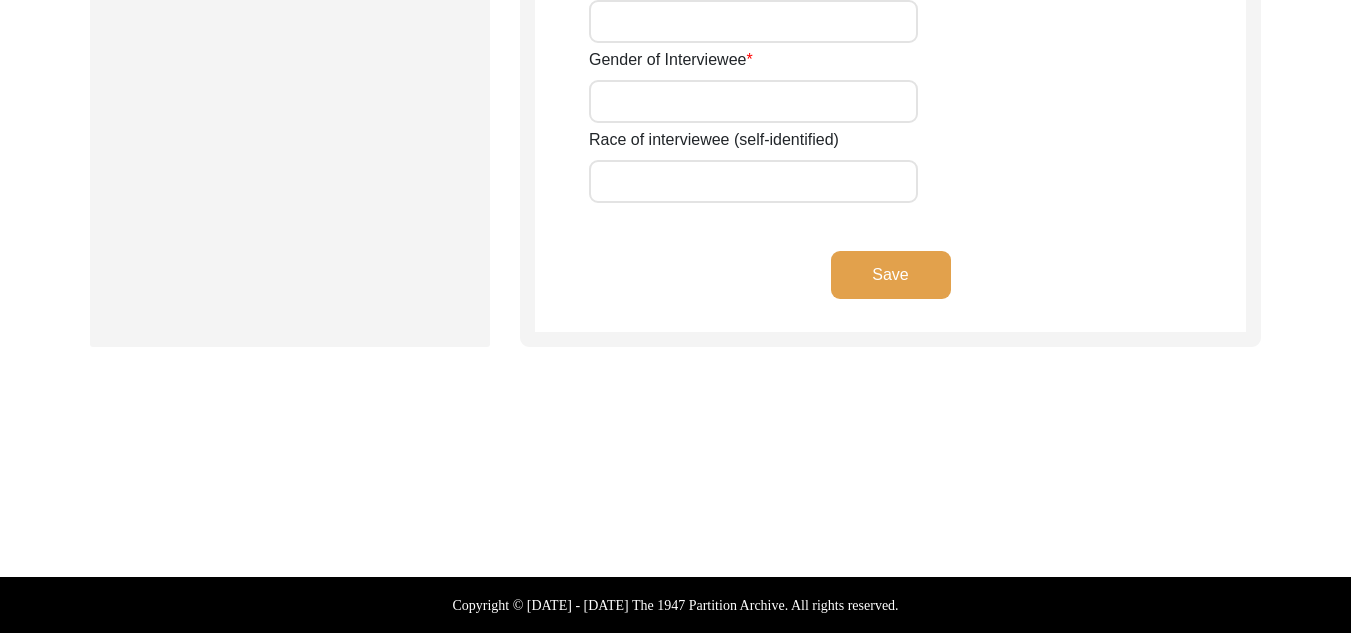 type on "Iqbal" 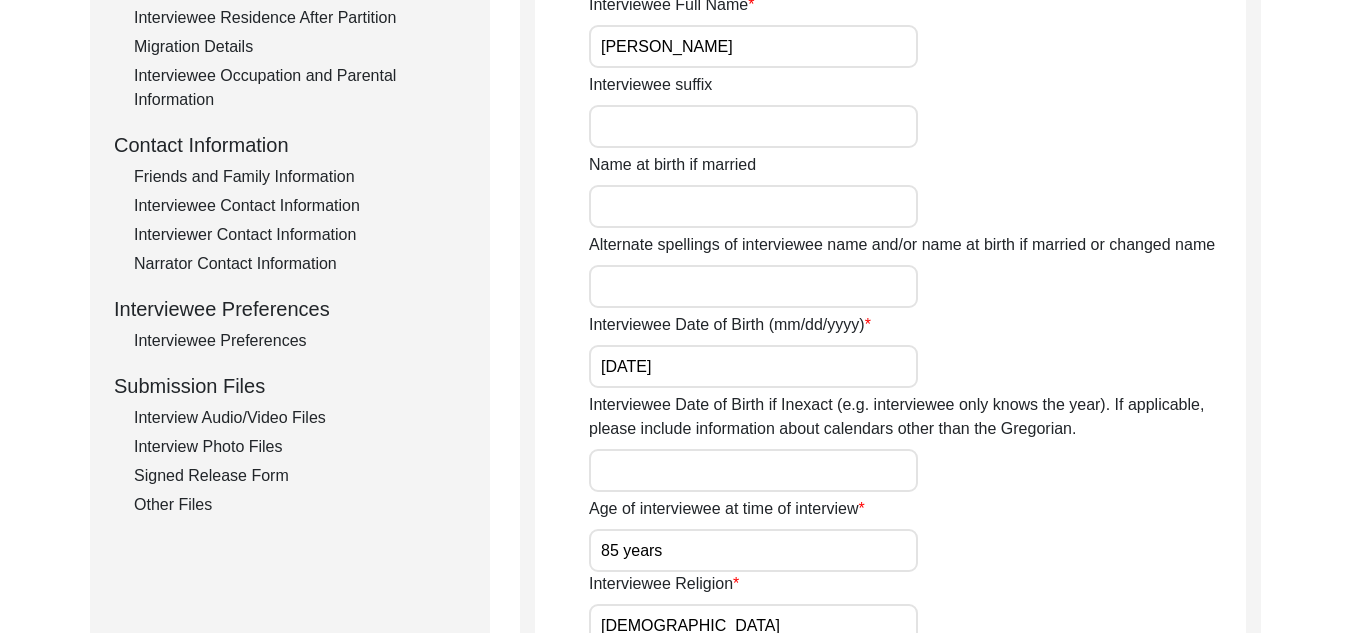 scroll, scrollTop: 616, scrollLeft: 0, axis: vertical 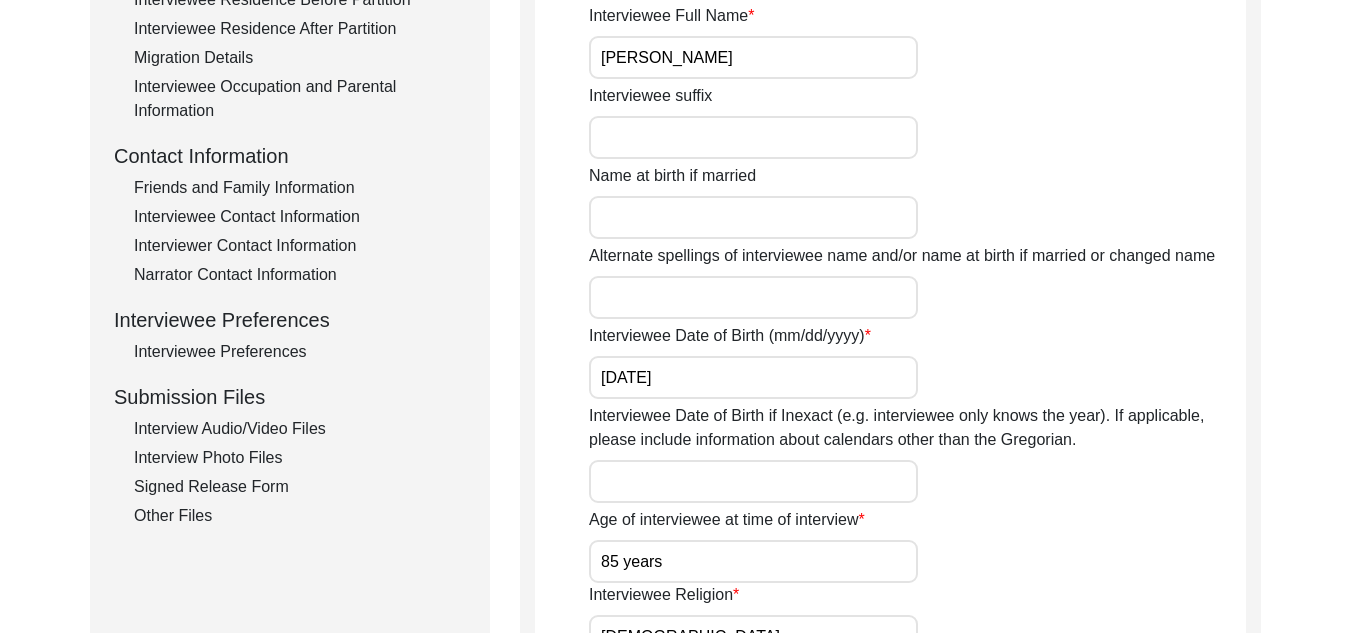 click on "Interview Photo Files" 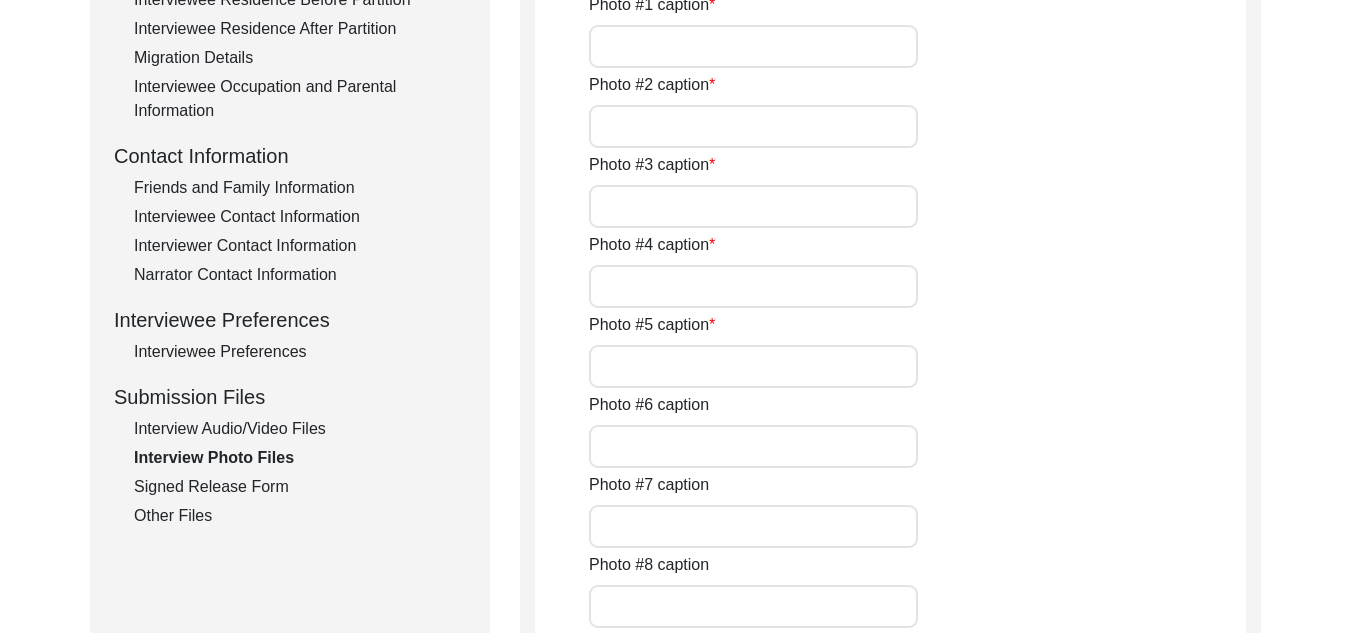 type on "A close pic of Interviewee" 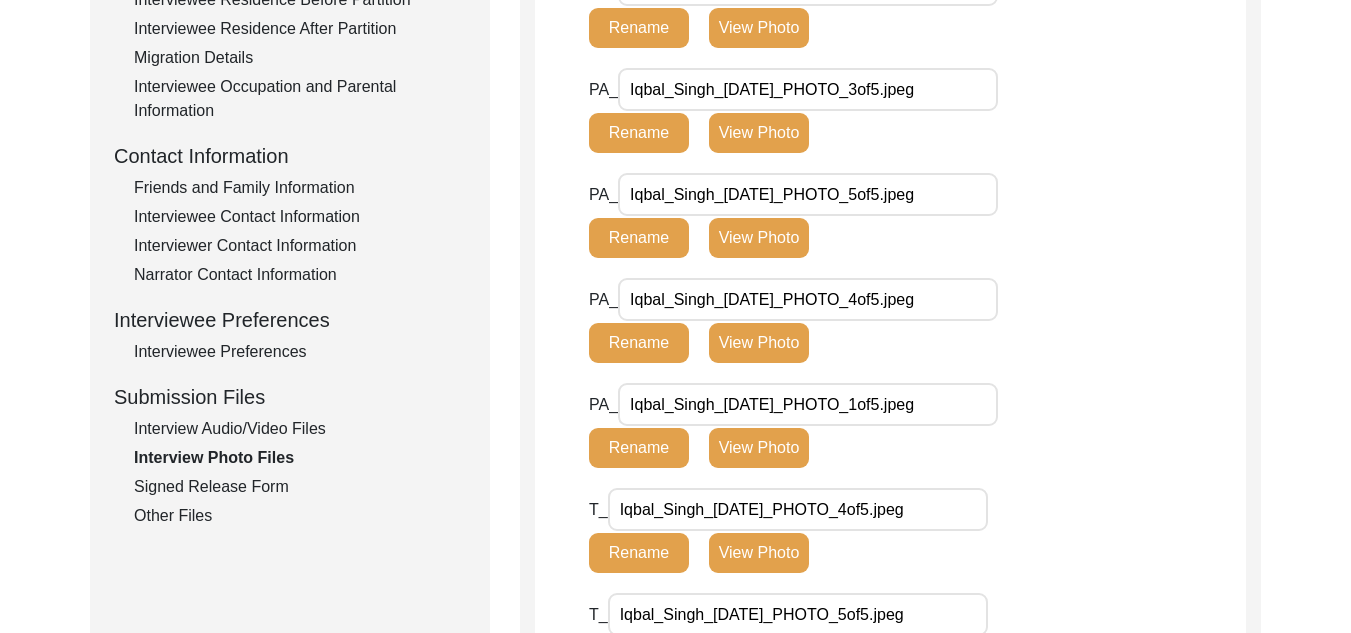 click on "View Photo" 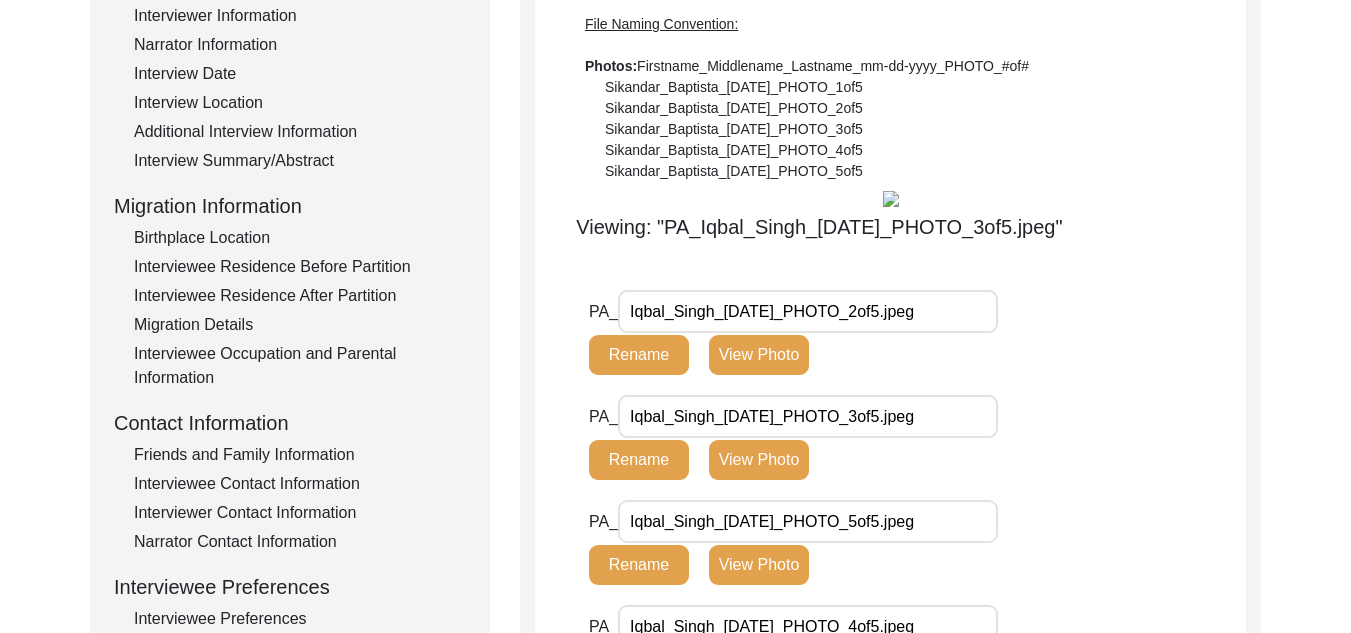 scroll, scrollTop: 337, scrollLeft: 0, axis: vertical 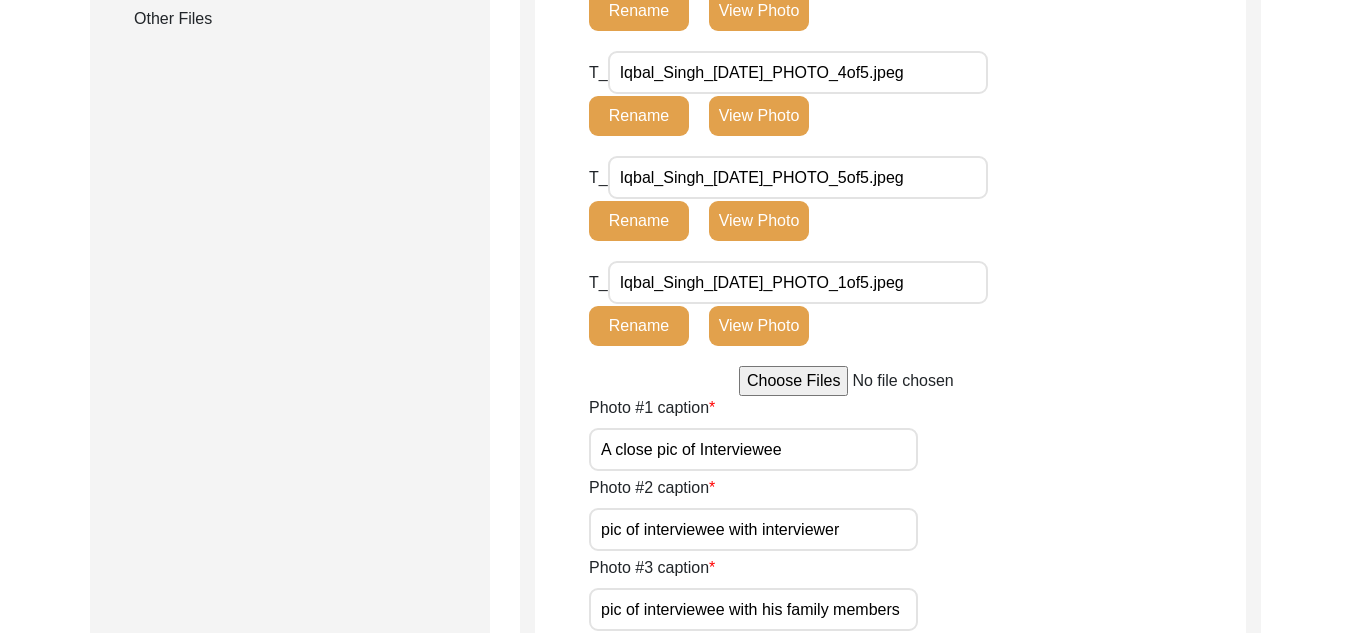 click on "View Photo" 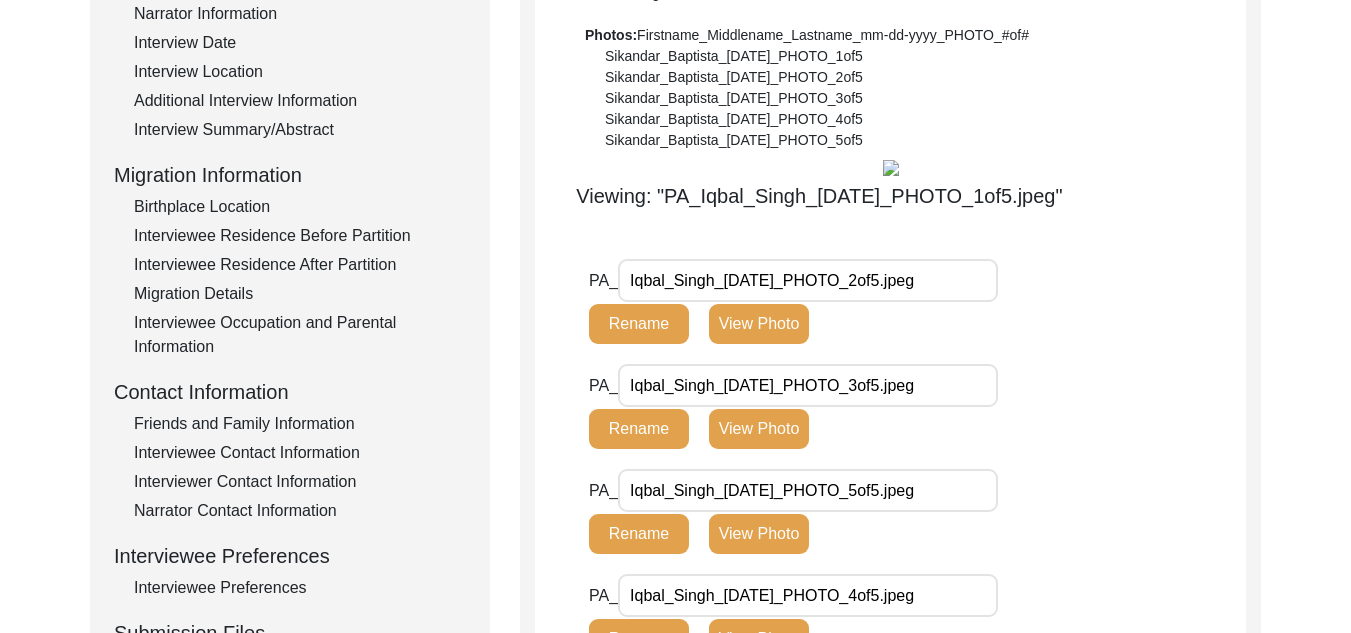 scroll, scrollTop: 357, scrollLeft: 0, axis: vertical 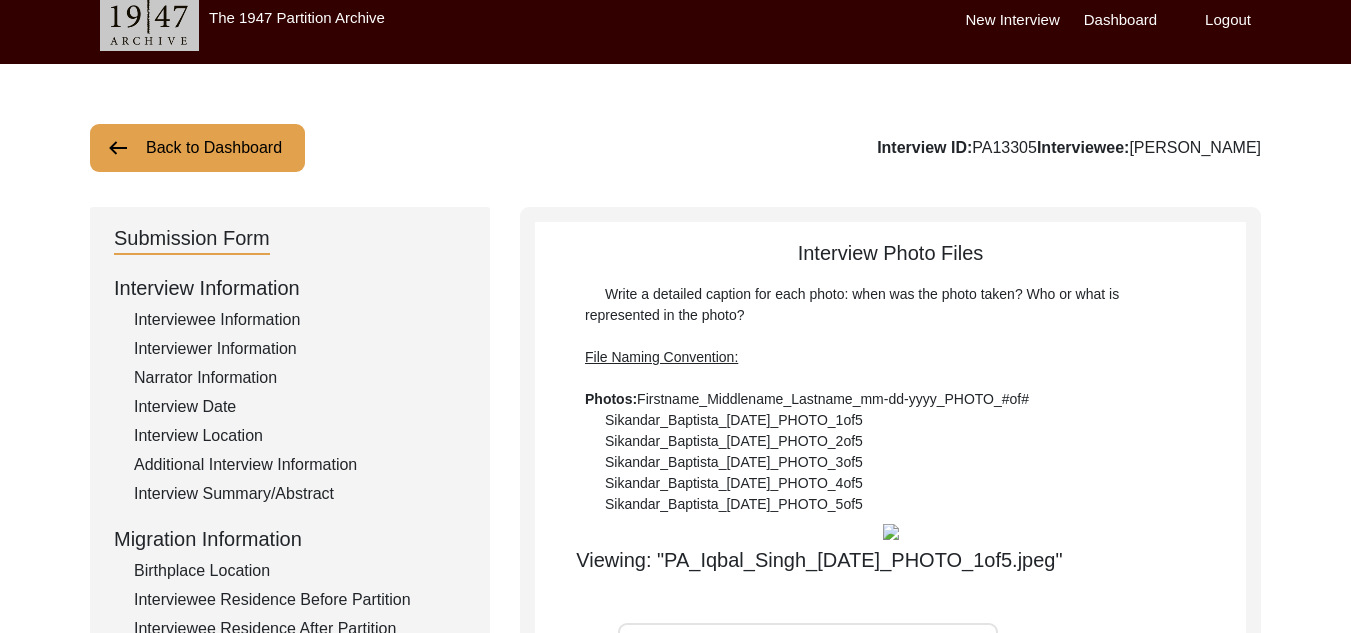 type 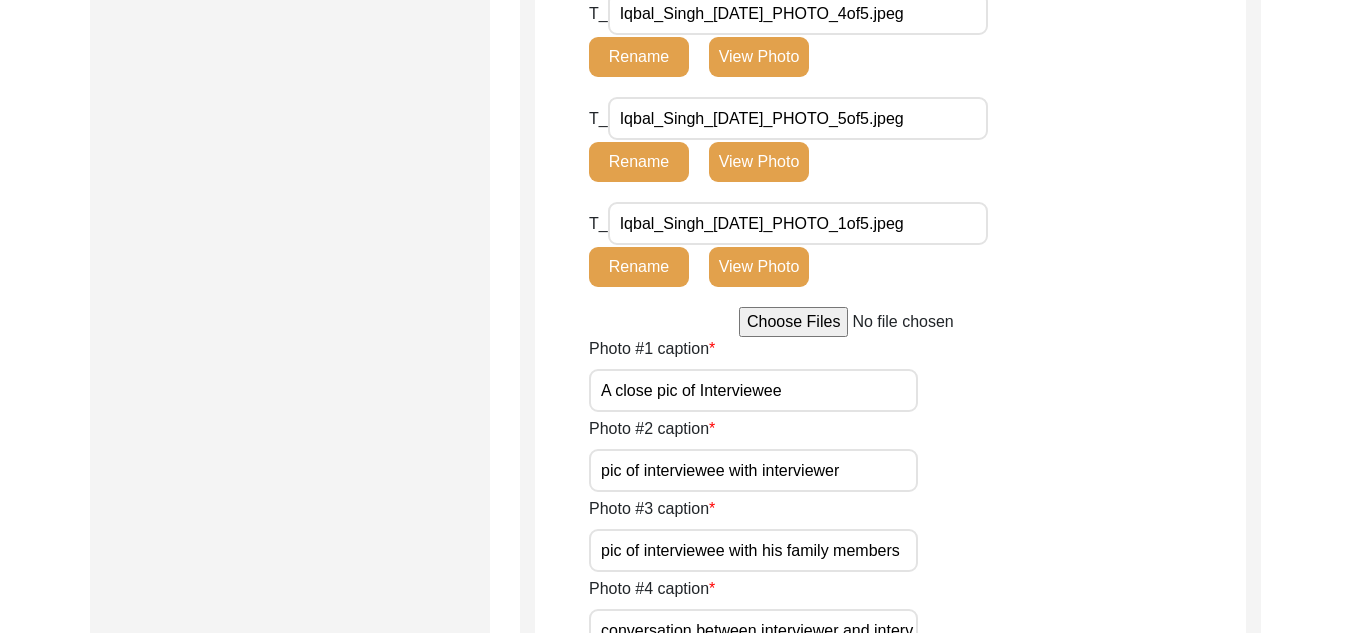 scroll, scrollTop: 1176, scrollLeft: 0, axis: vertical 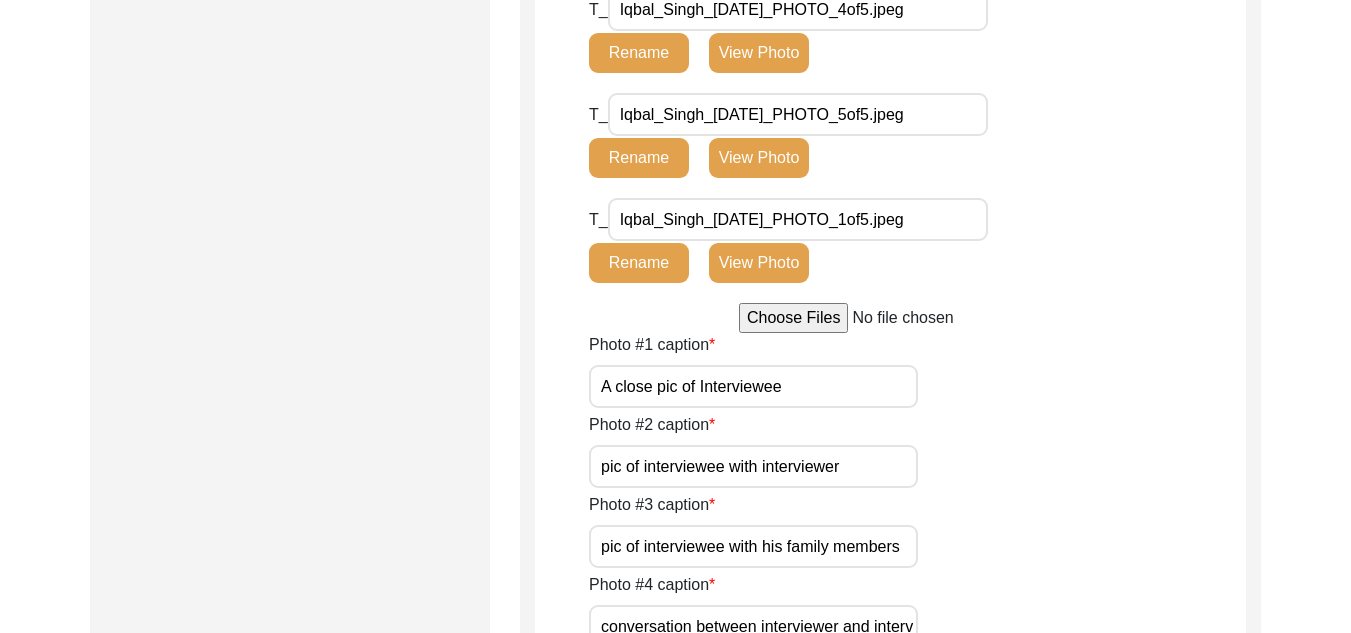 click on "Rename" 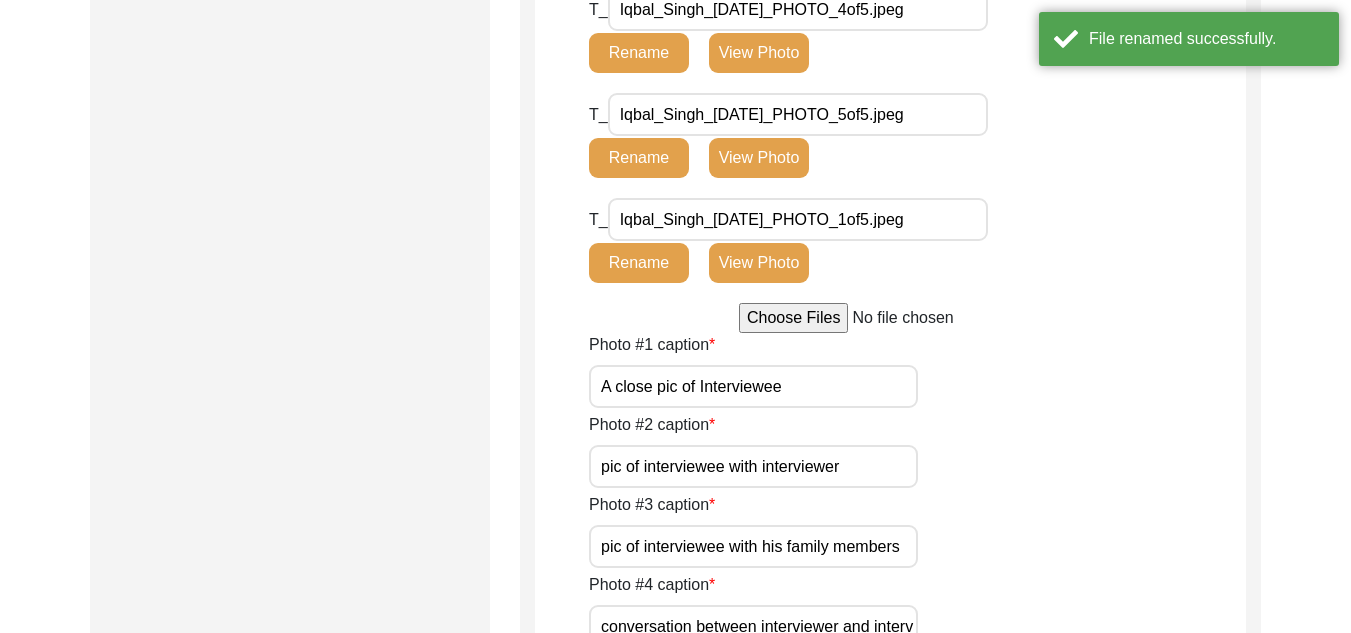click on "View Photo" 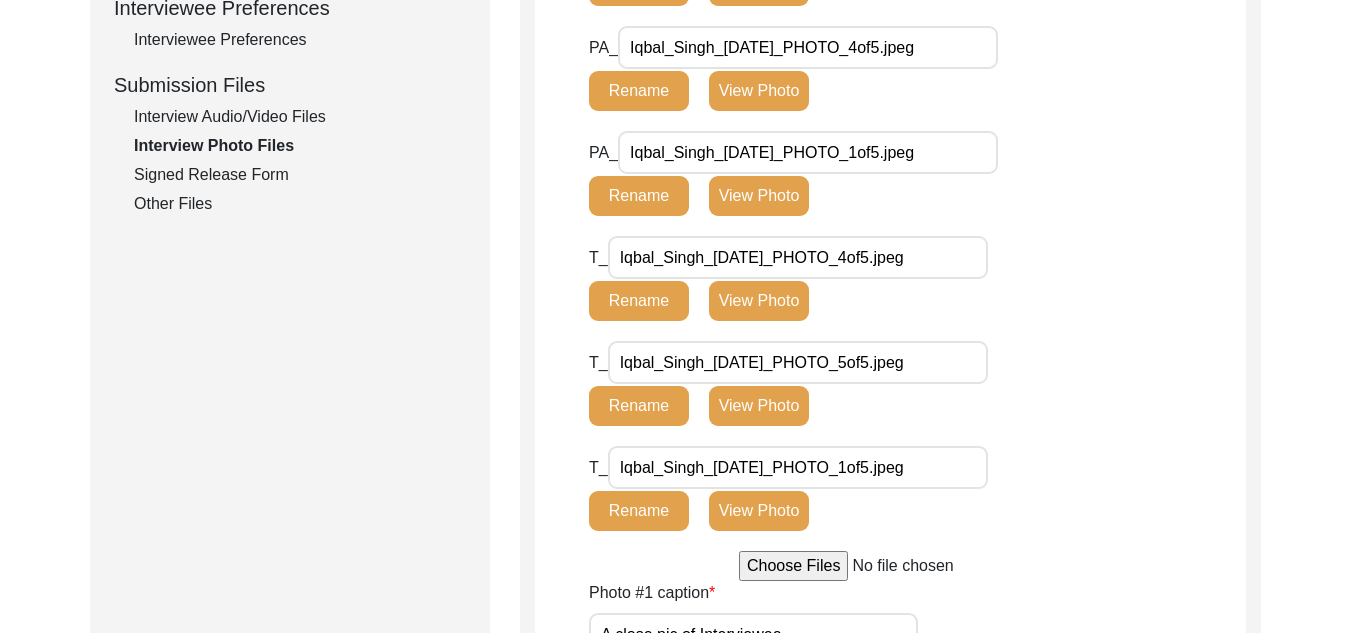 scroll, scrollTop: 980, scrollLeft: 0, axis: vertical 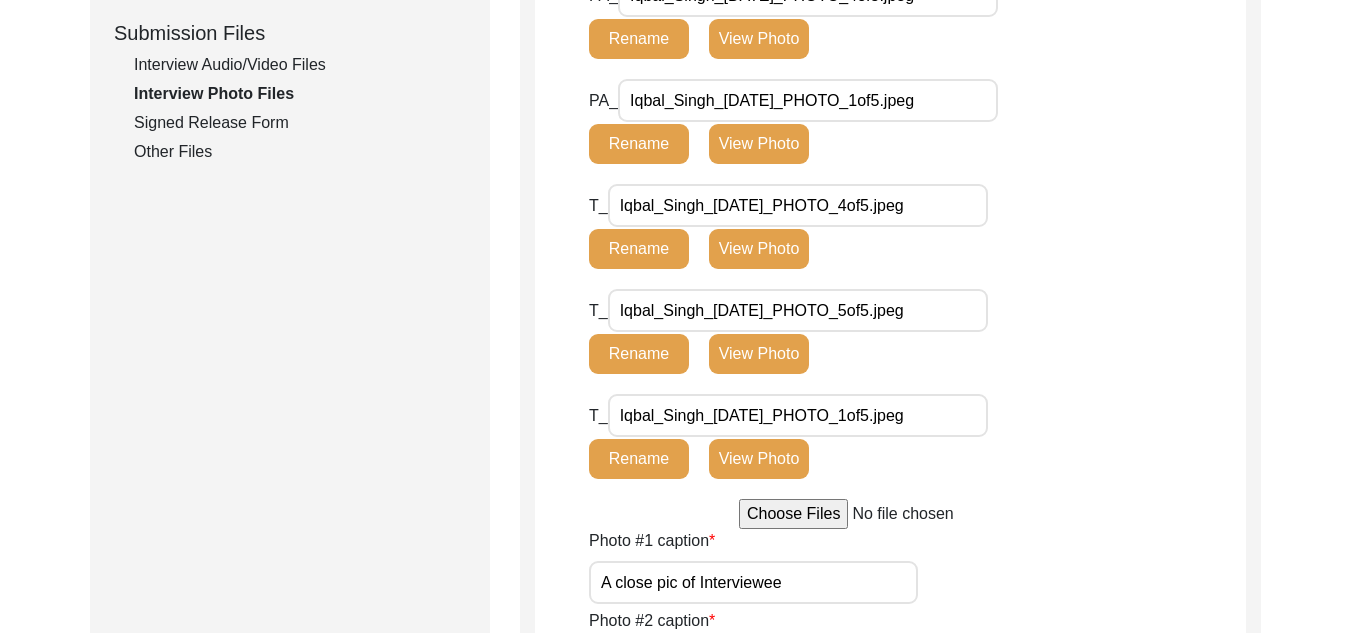 click on "View Photo" 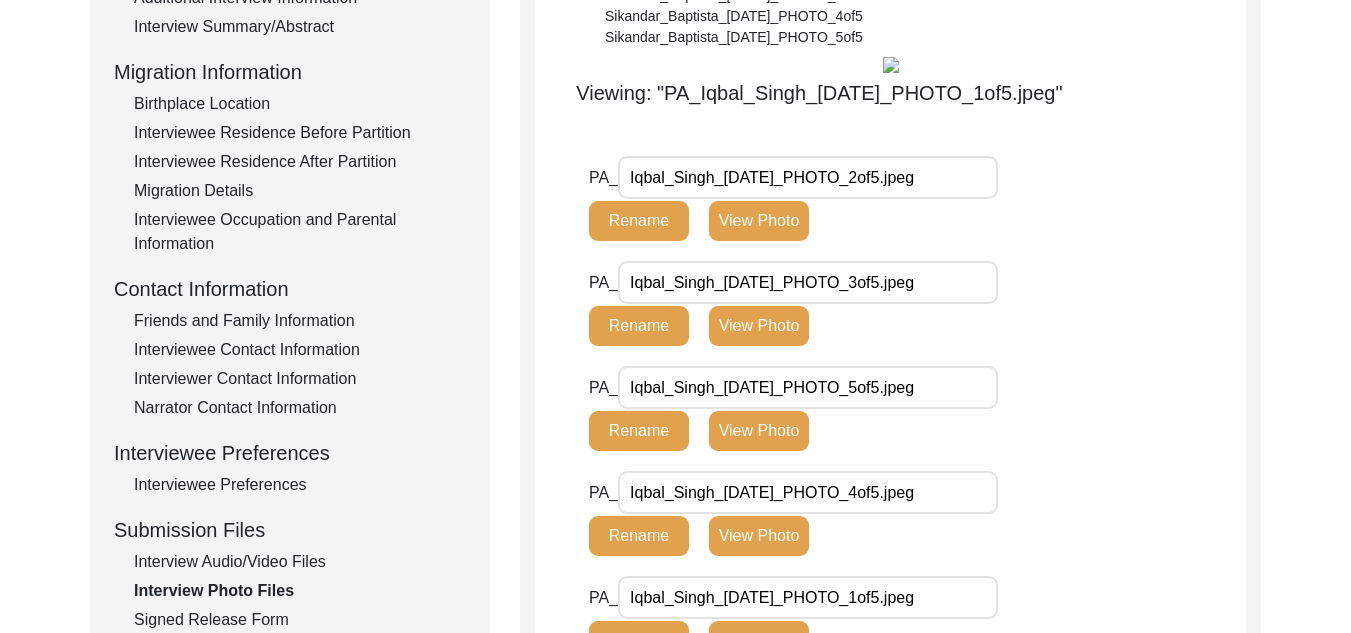scroll, scrollTop: 478, scrollLeft: 0, axis: vertical 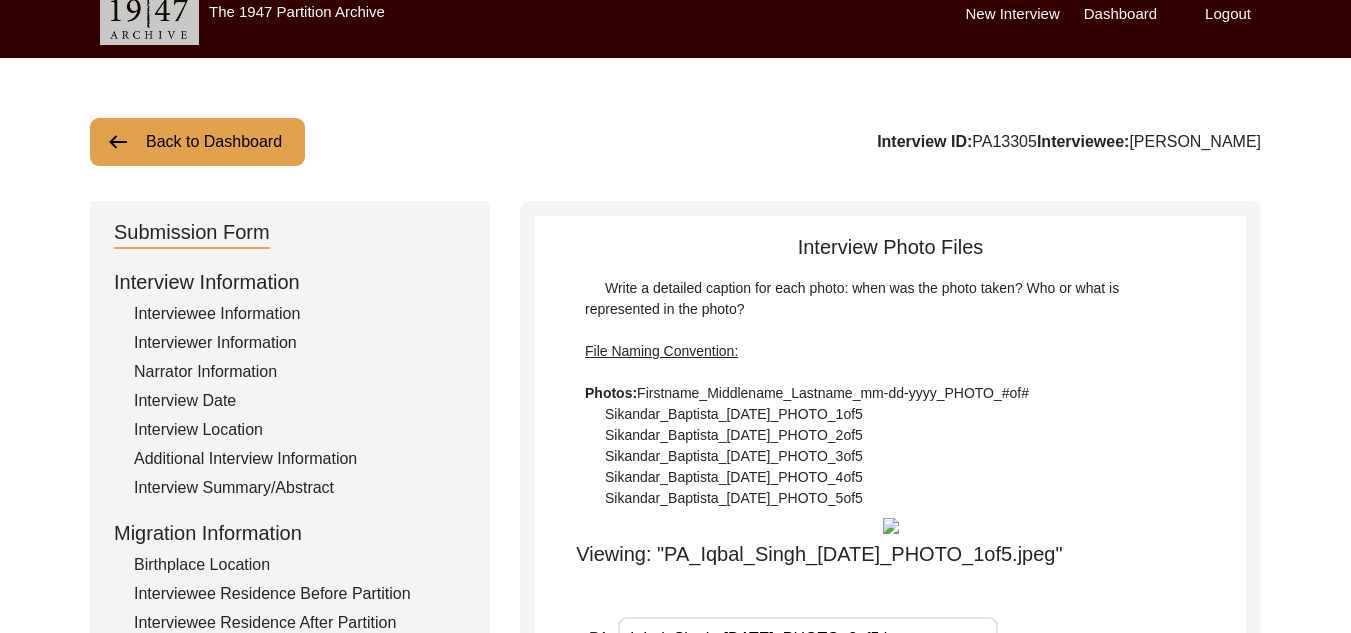 click on "Back to Dashboard" 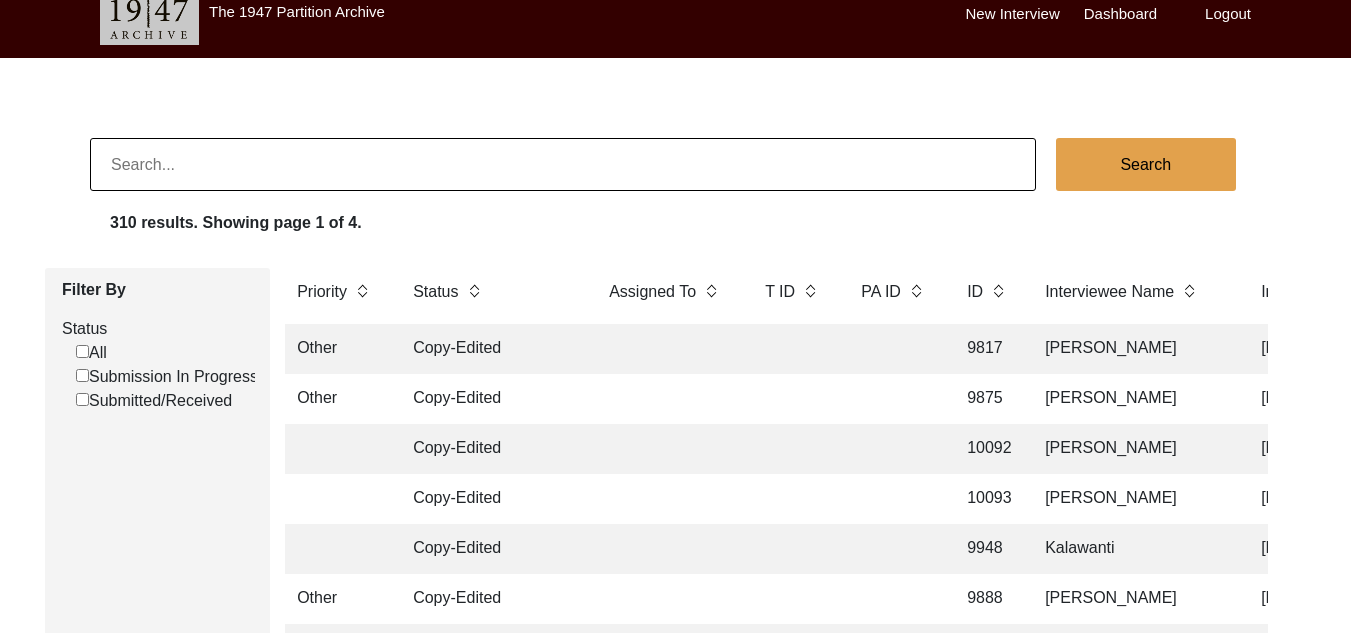 scroll, scrollTop: 3654, scrollLeft: 0, axis: vertical 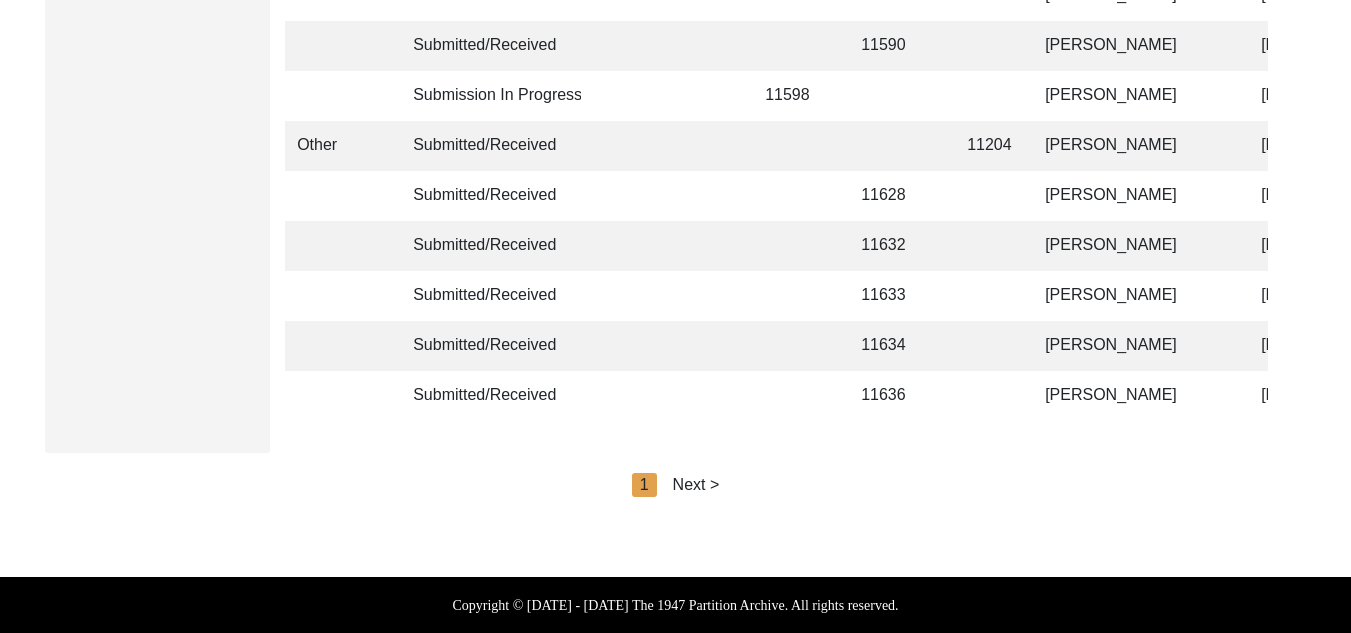 click on "Next >" 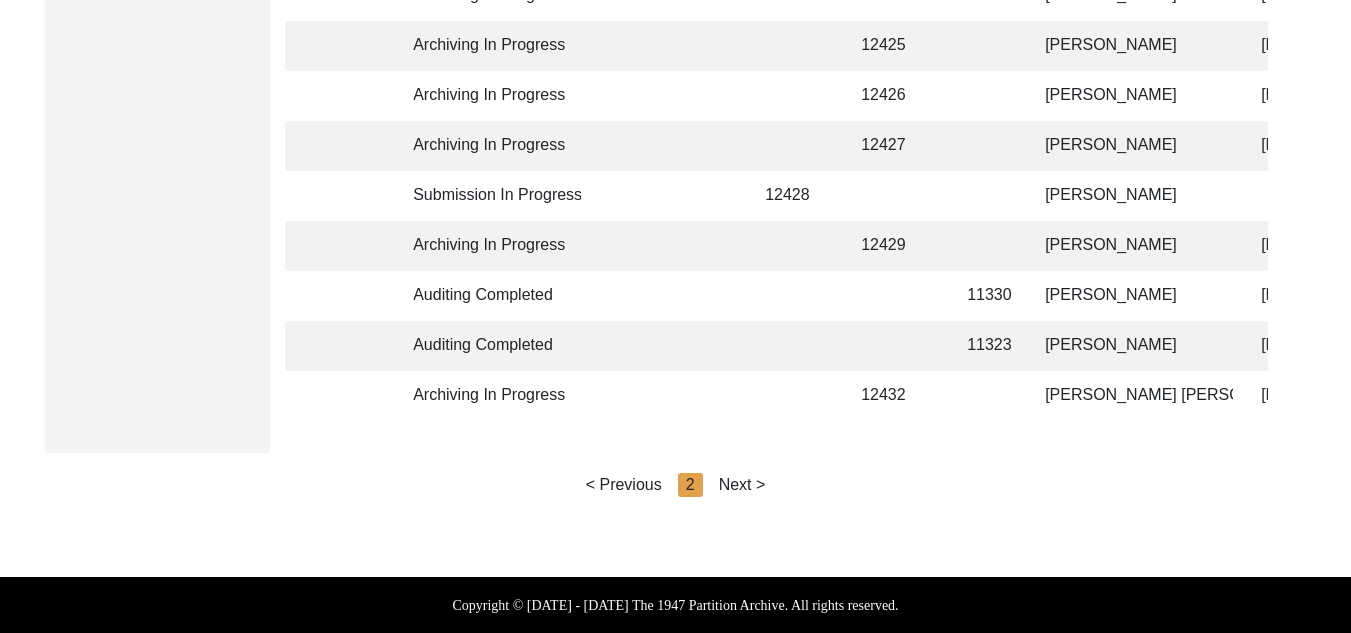 click on "Next >" 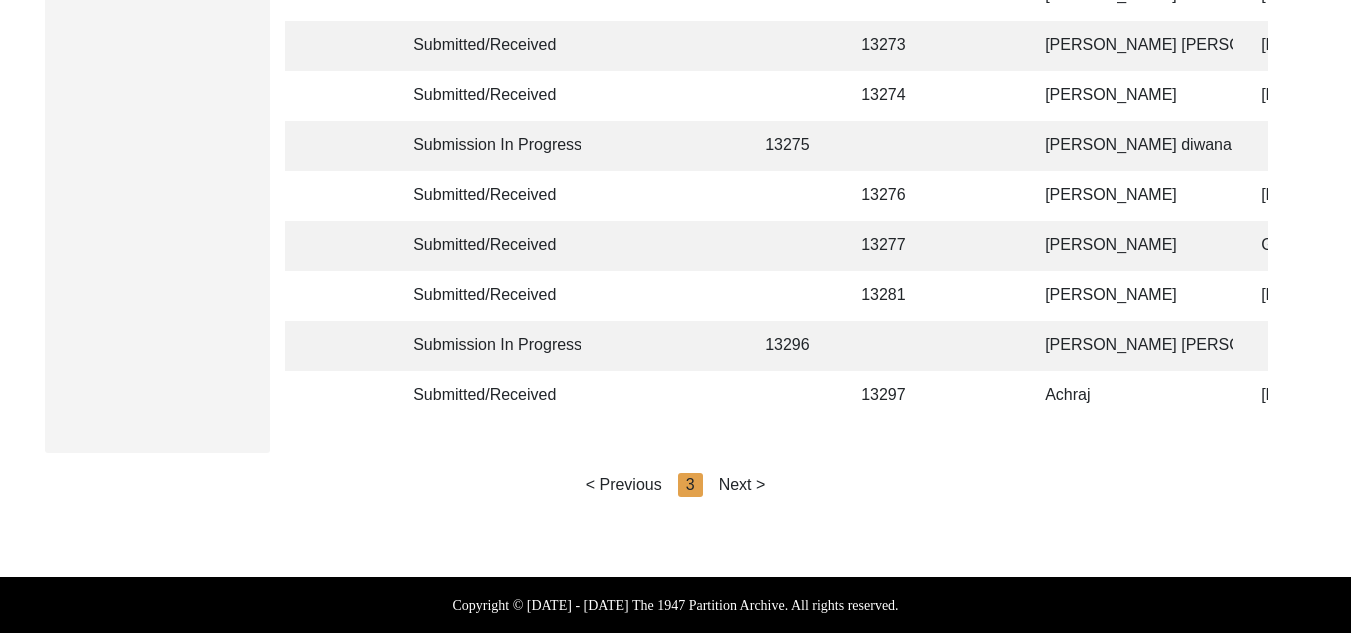 click on "Next >" 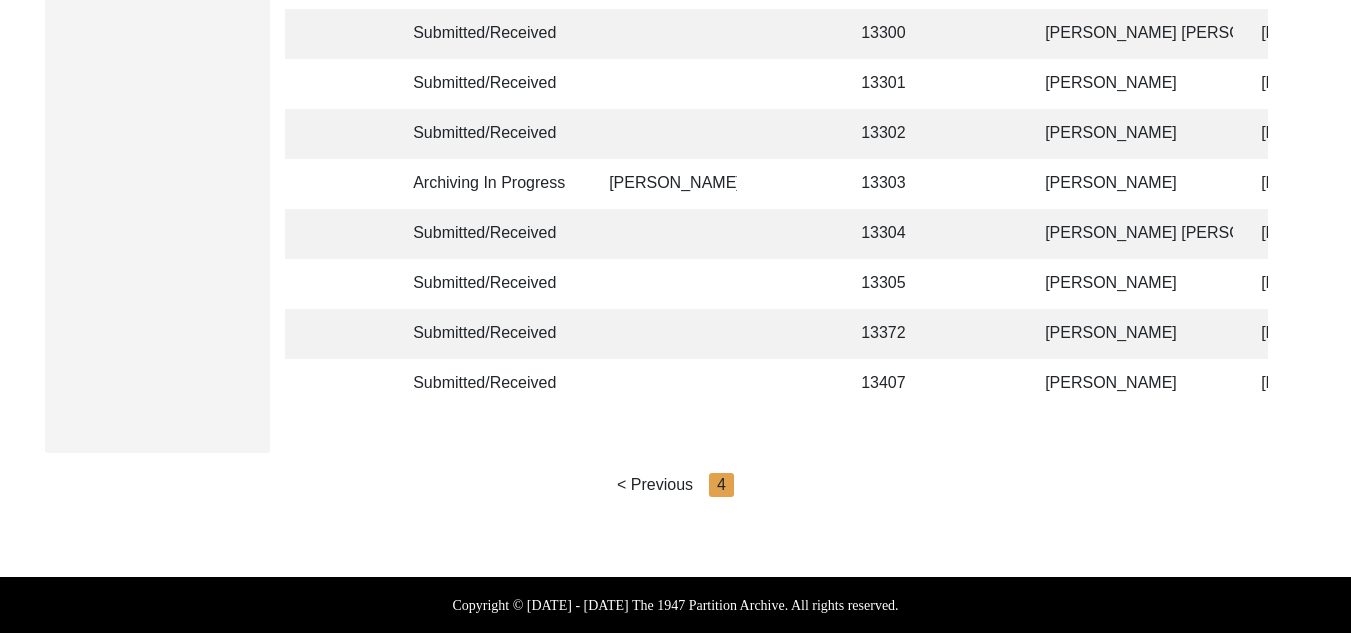 click on "13407" 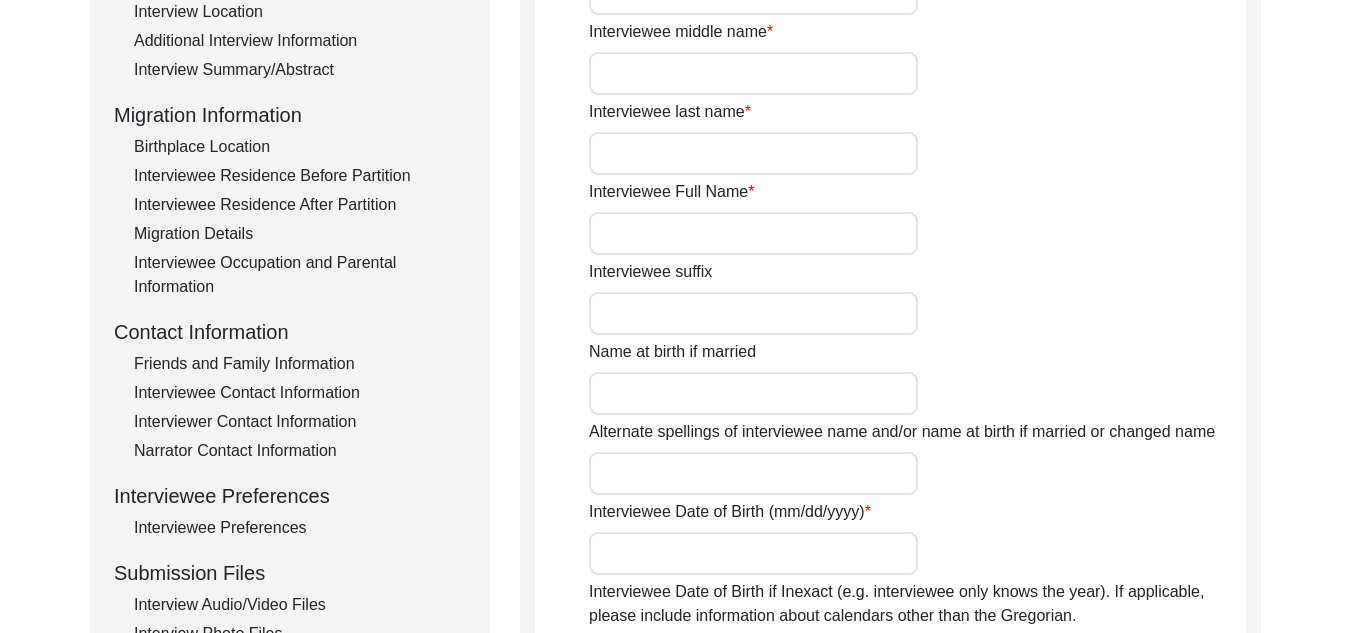 scroll, scrollTop: 1635, scrollLeft: 0, axis: vertical 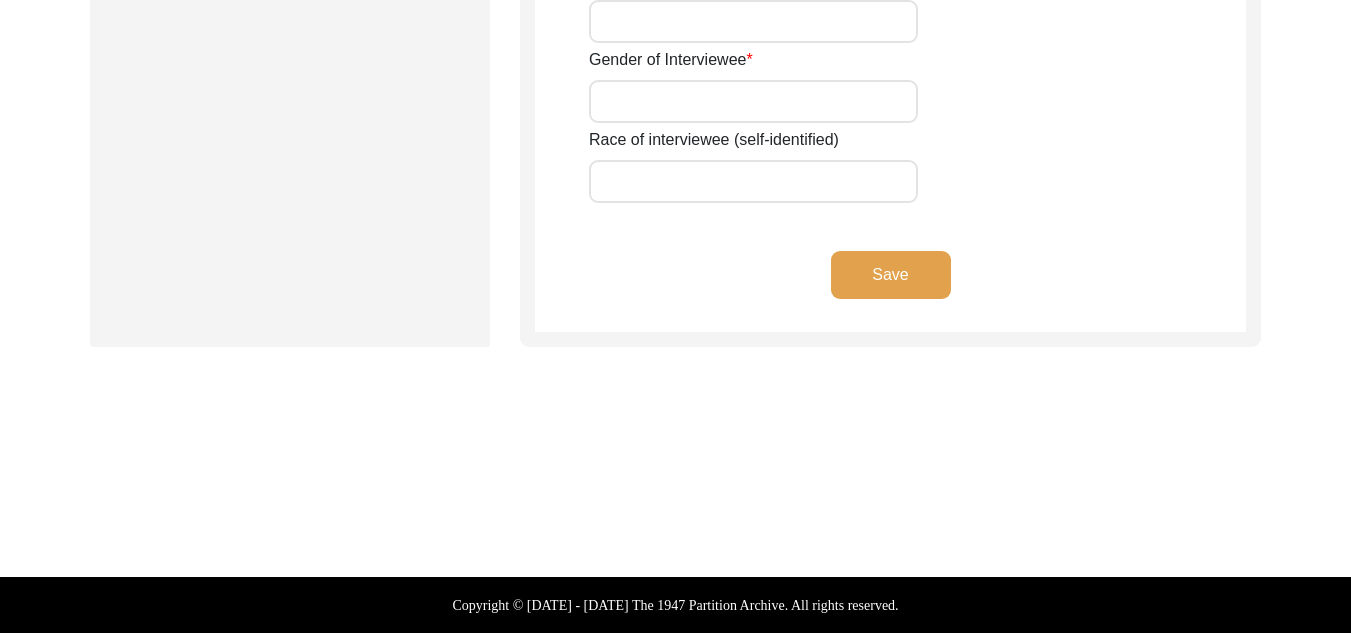 type on "[PERSON_NAME]" 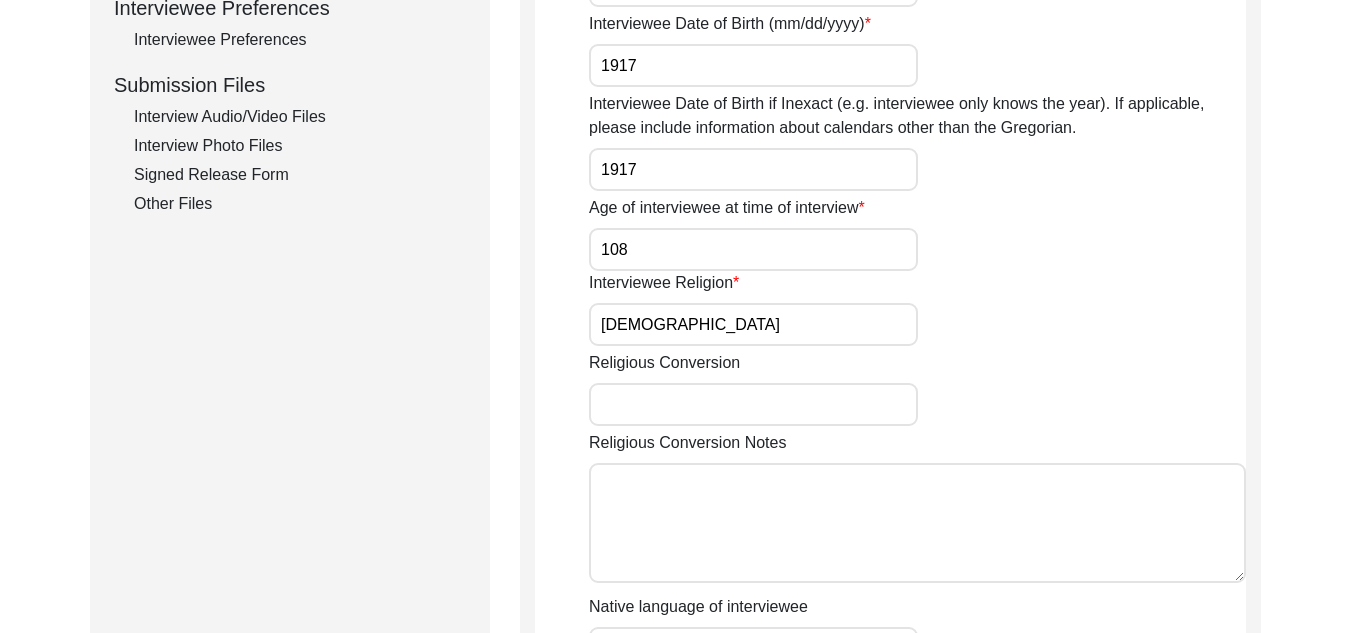 scroll, scrollTop: 886, scrollLeft: 0, axis: vertical 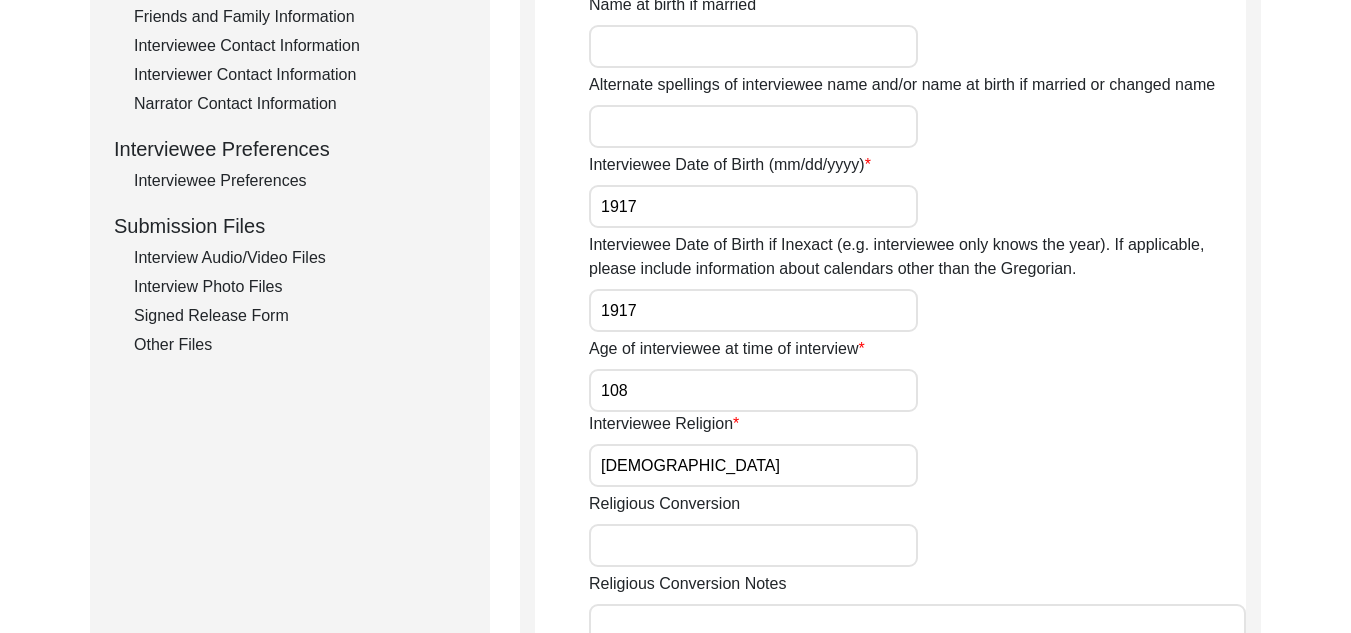 click on "Interview Photo Files" 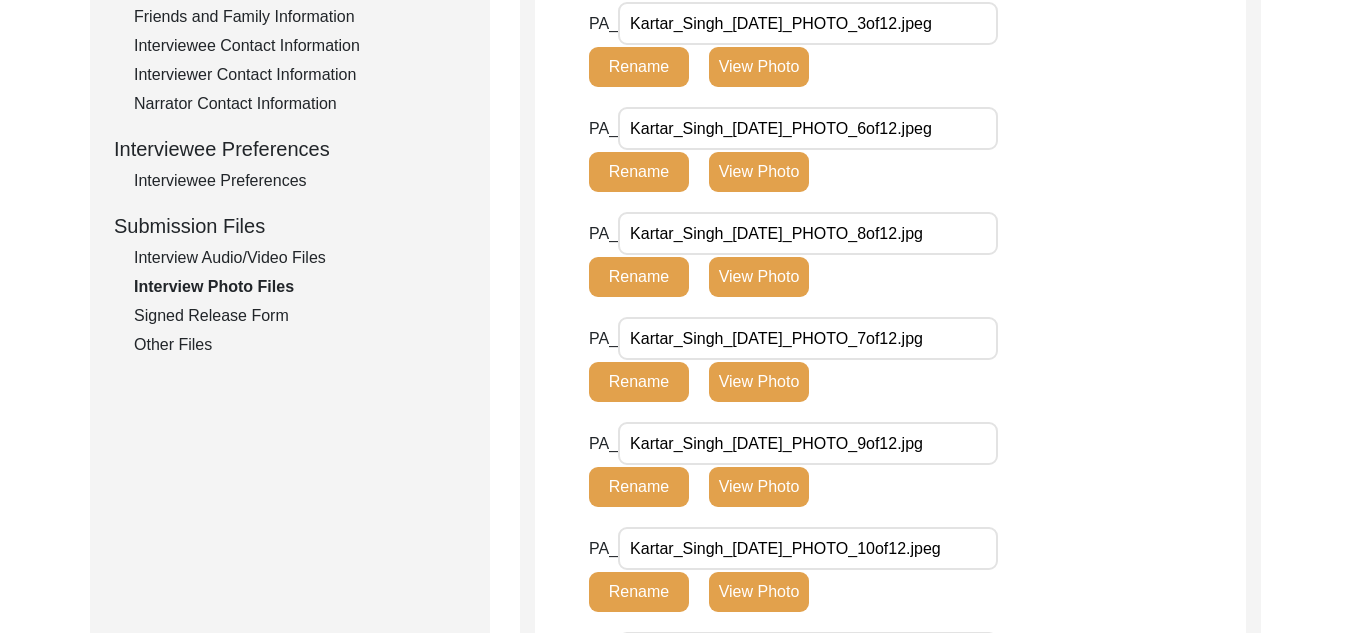 type on "A close pic of Interviewee" 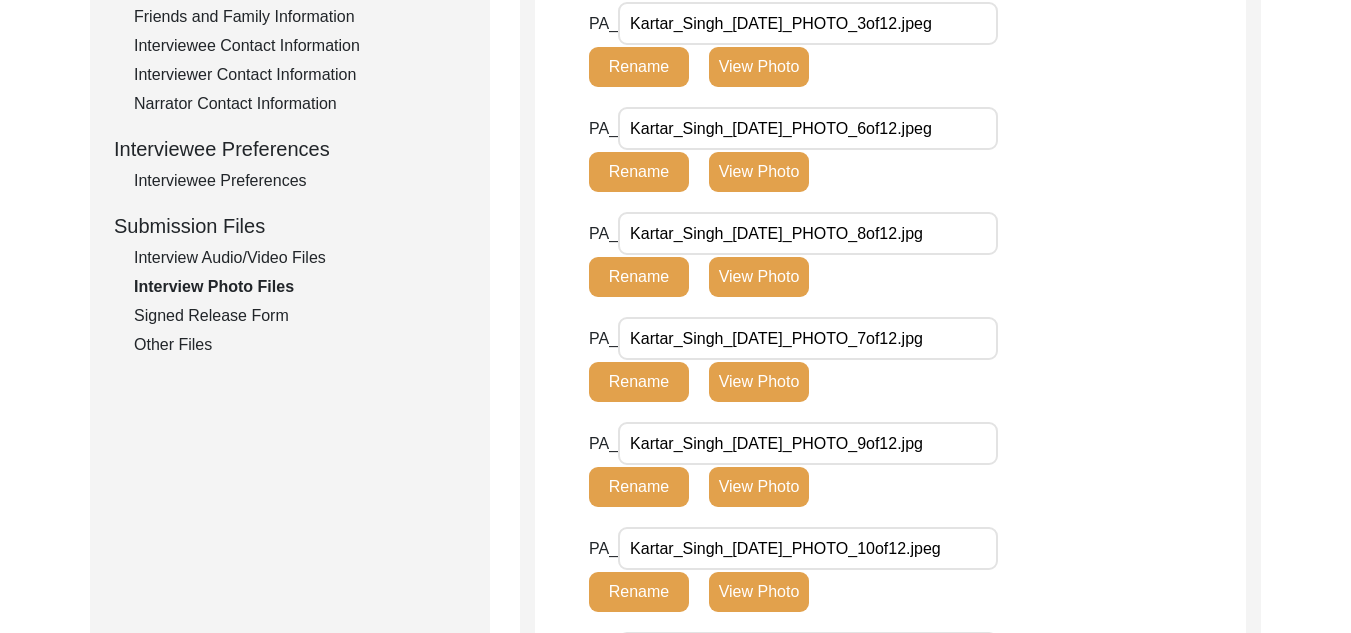 type on "Conversation between Interviewer and interviewee" 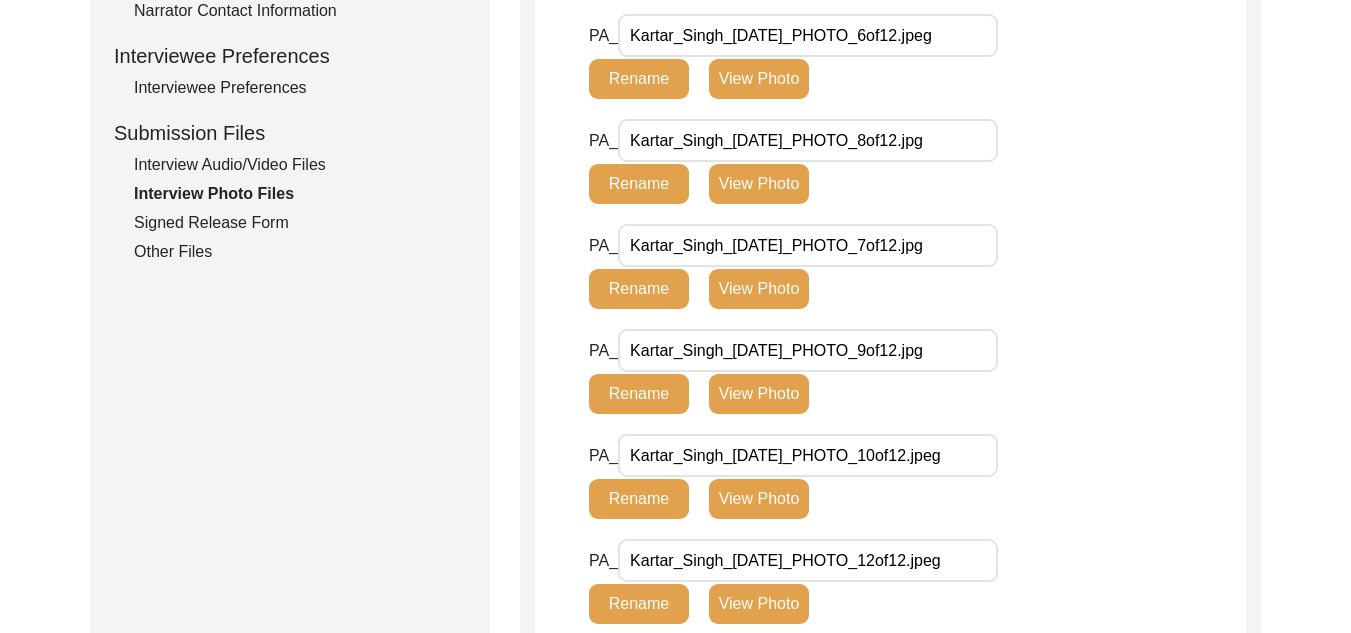 scroll, scrollTop: 892, scrollLeft: 0, axis: vertical 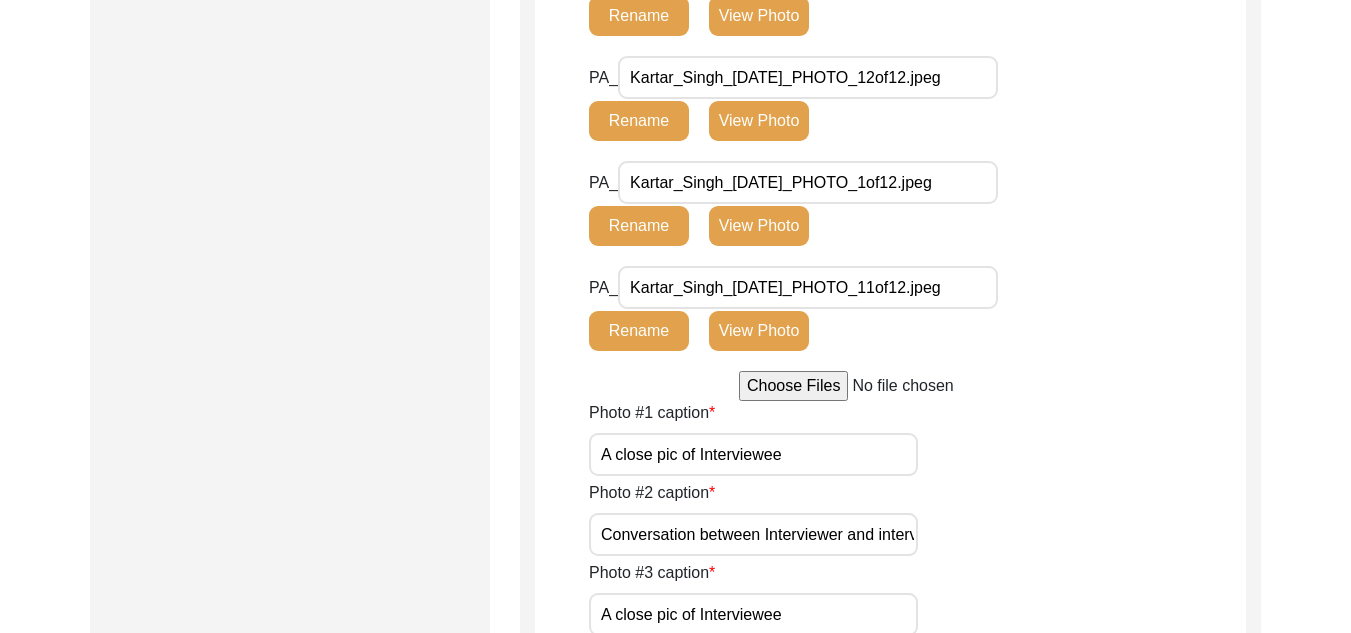 click at bounding box center [890, 386] 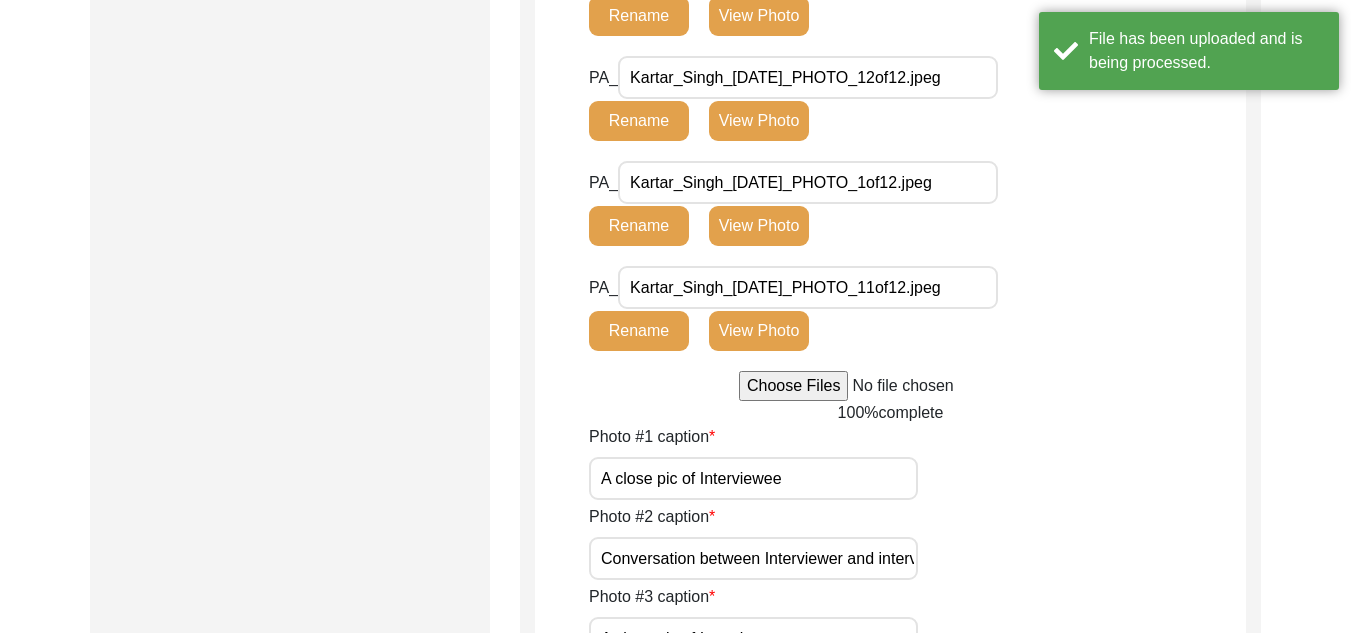type 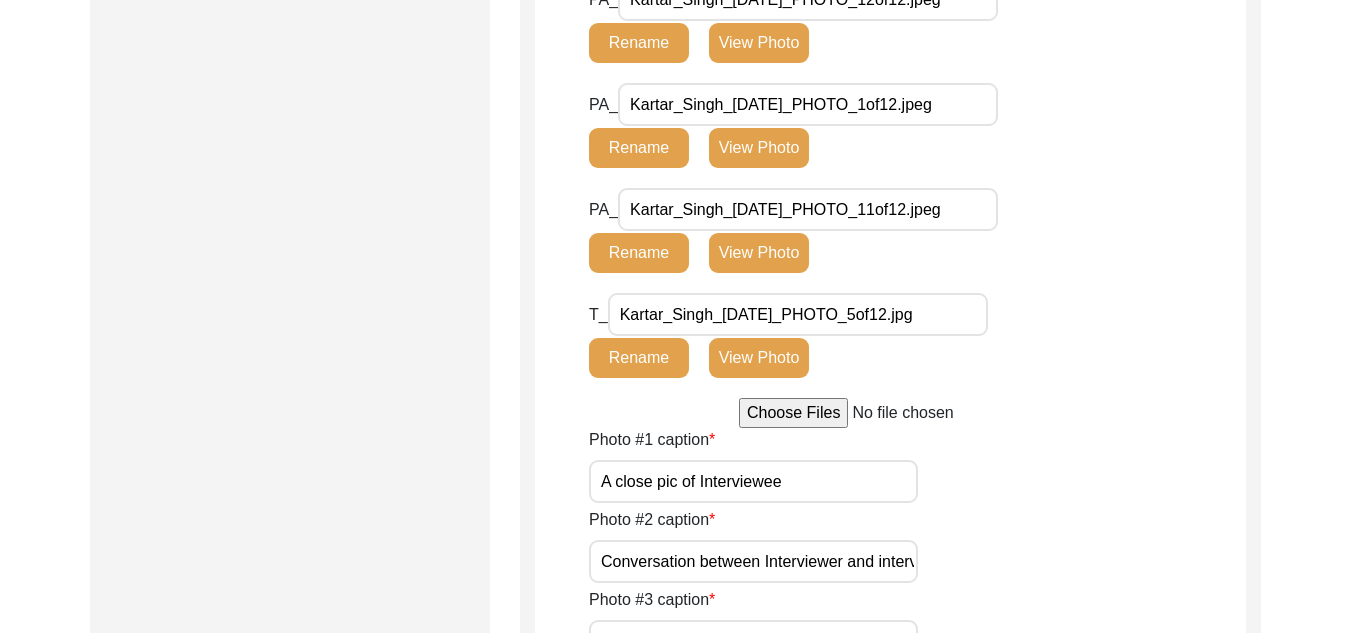 scroll, scrollTop: 1443, scrollLeft: 0, axis: vertical 